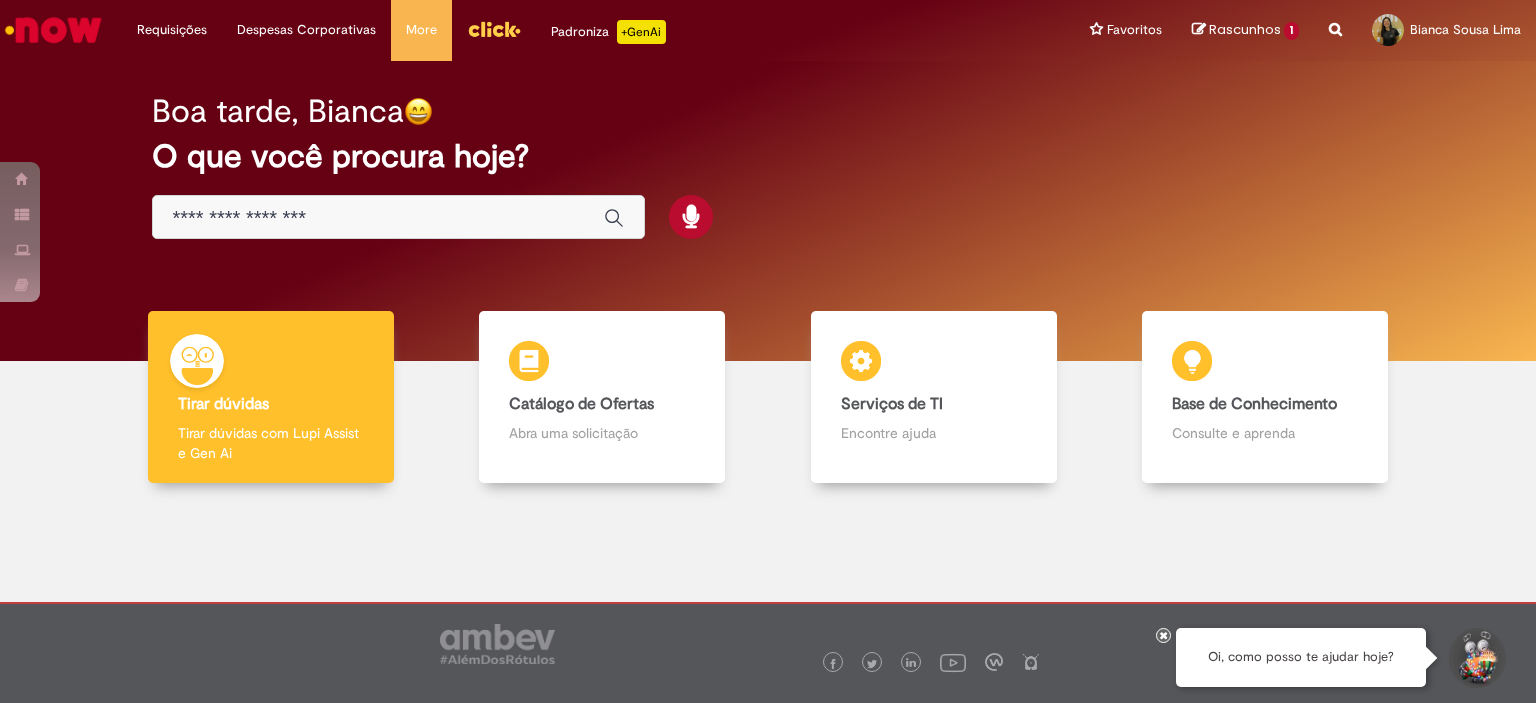 scroll, scrollTop: 0, scrollLeft: 0, axis: both 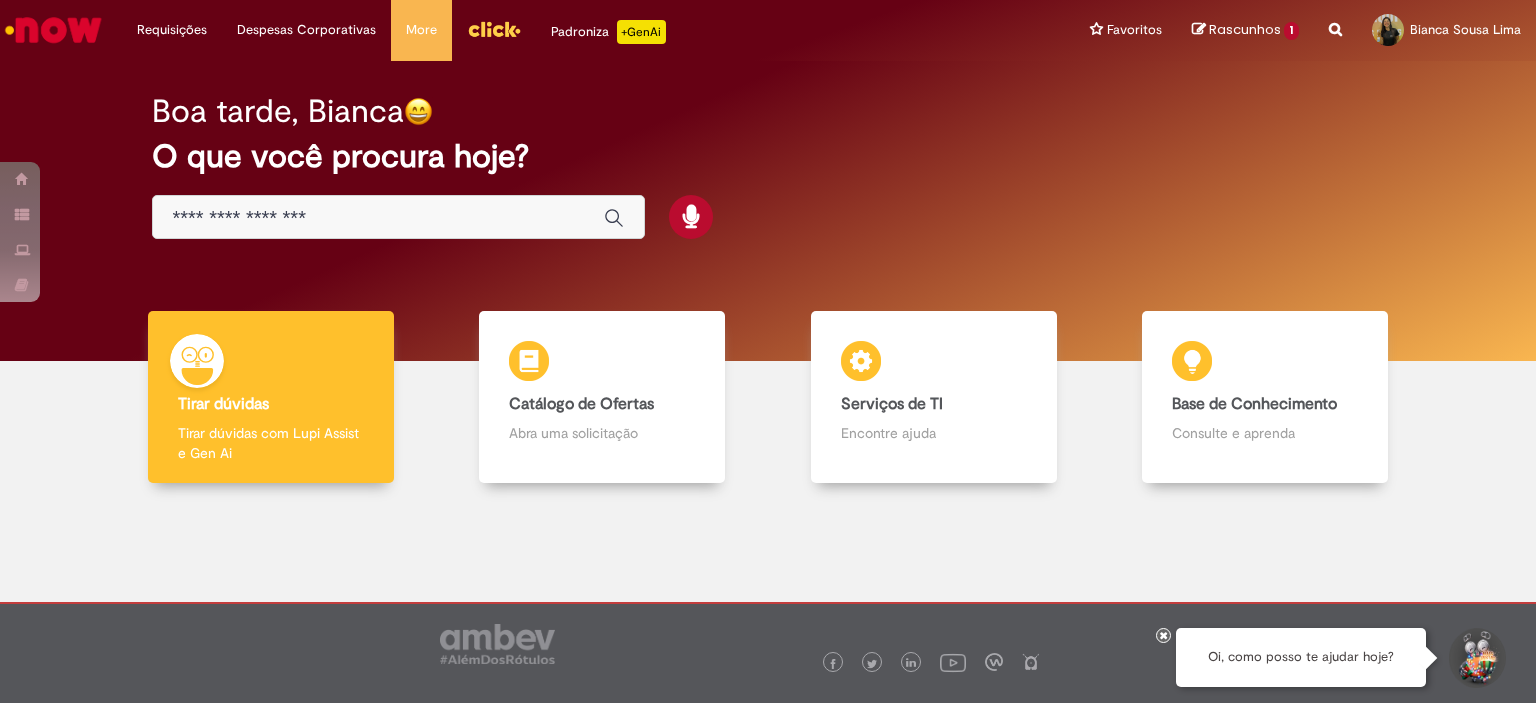 click at bounding box center (378, 218) 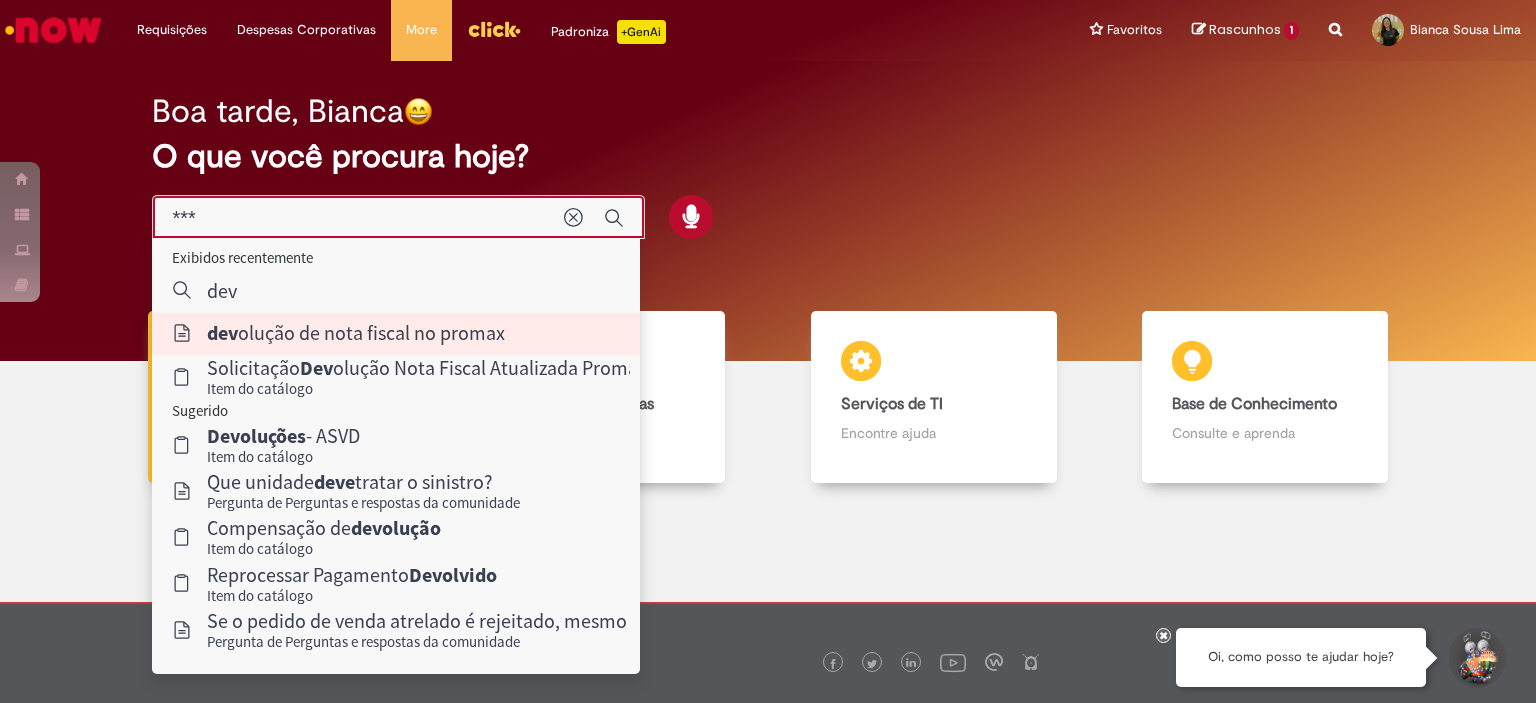 type on "**********" 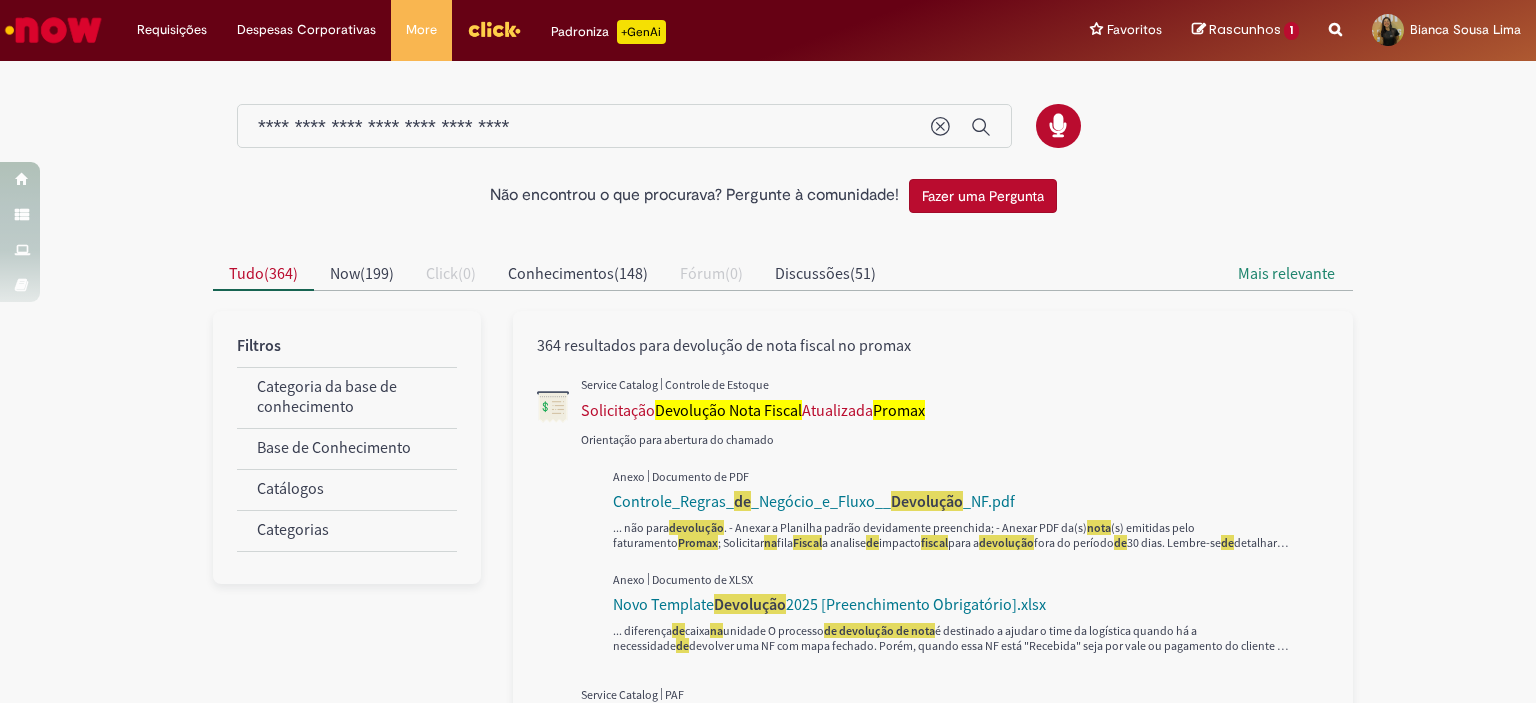 scroll, scrollTop: 100, scrollLeft: 0, axis: vertical 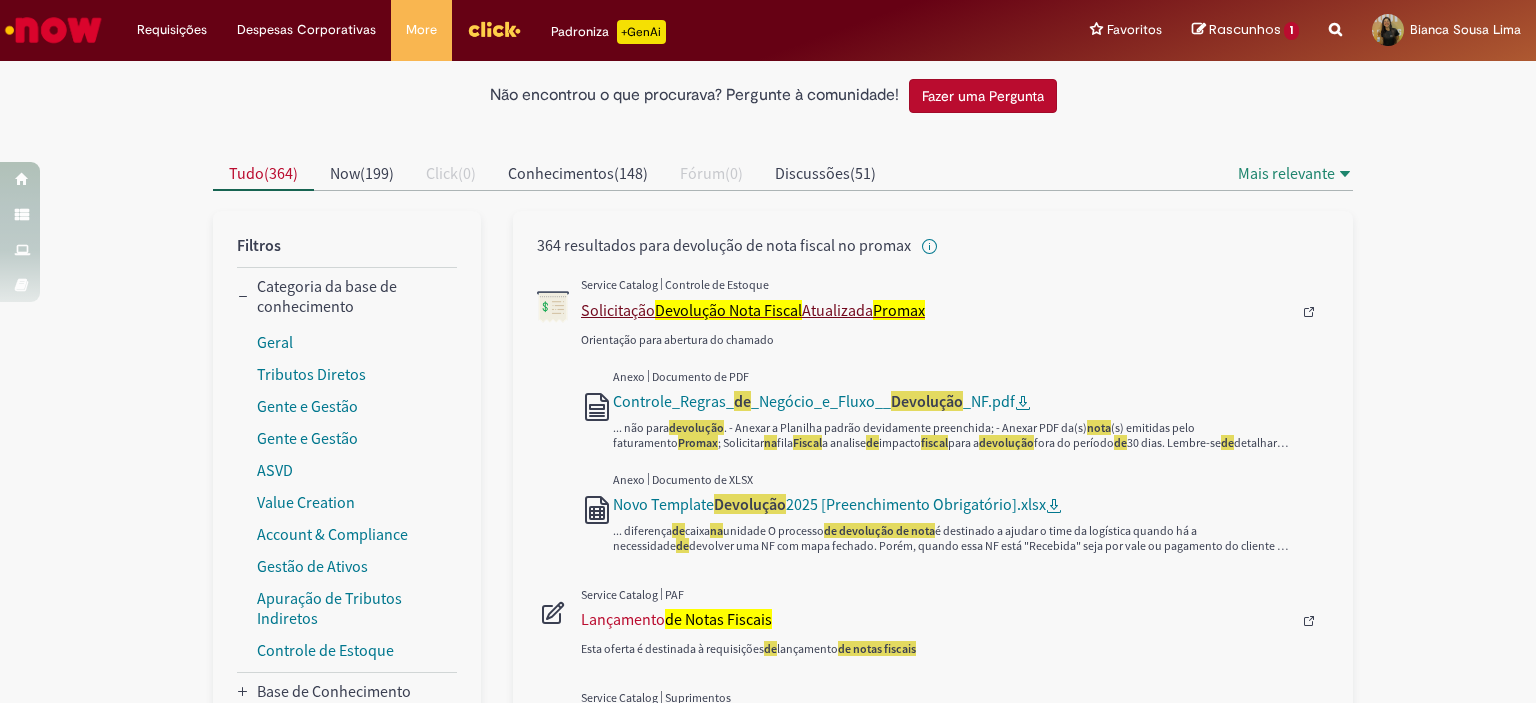 click on "Solicitação  Devolução Nota Fiscal  Atualizada  Promax" at bounding box center (936, 310) 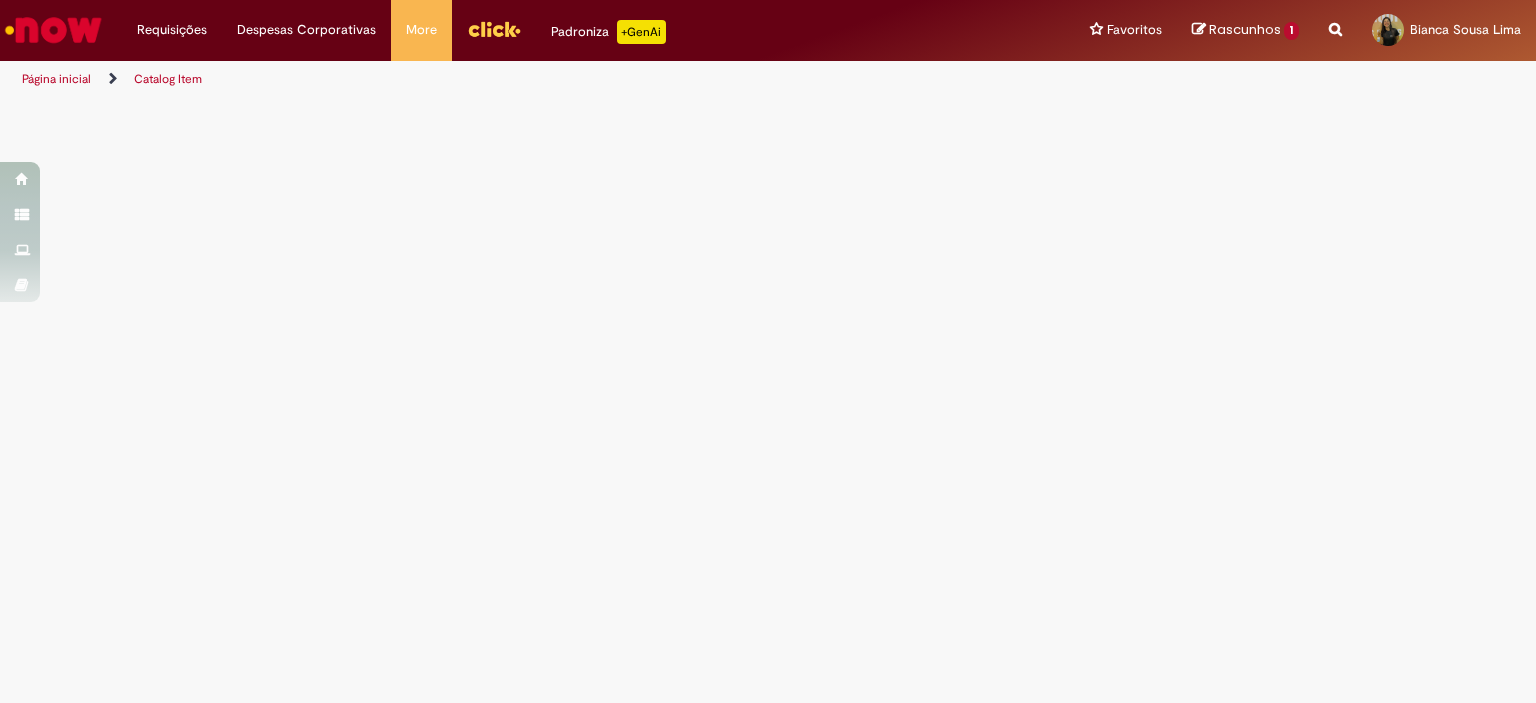 scroll, scrollTop: 0, scrollLeft: 0, axis: both 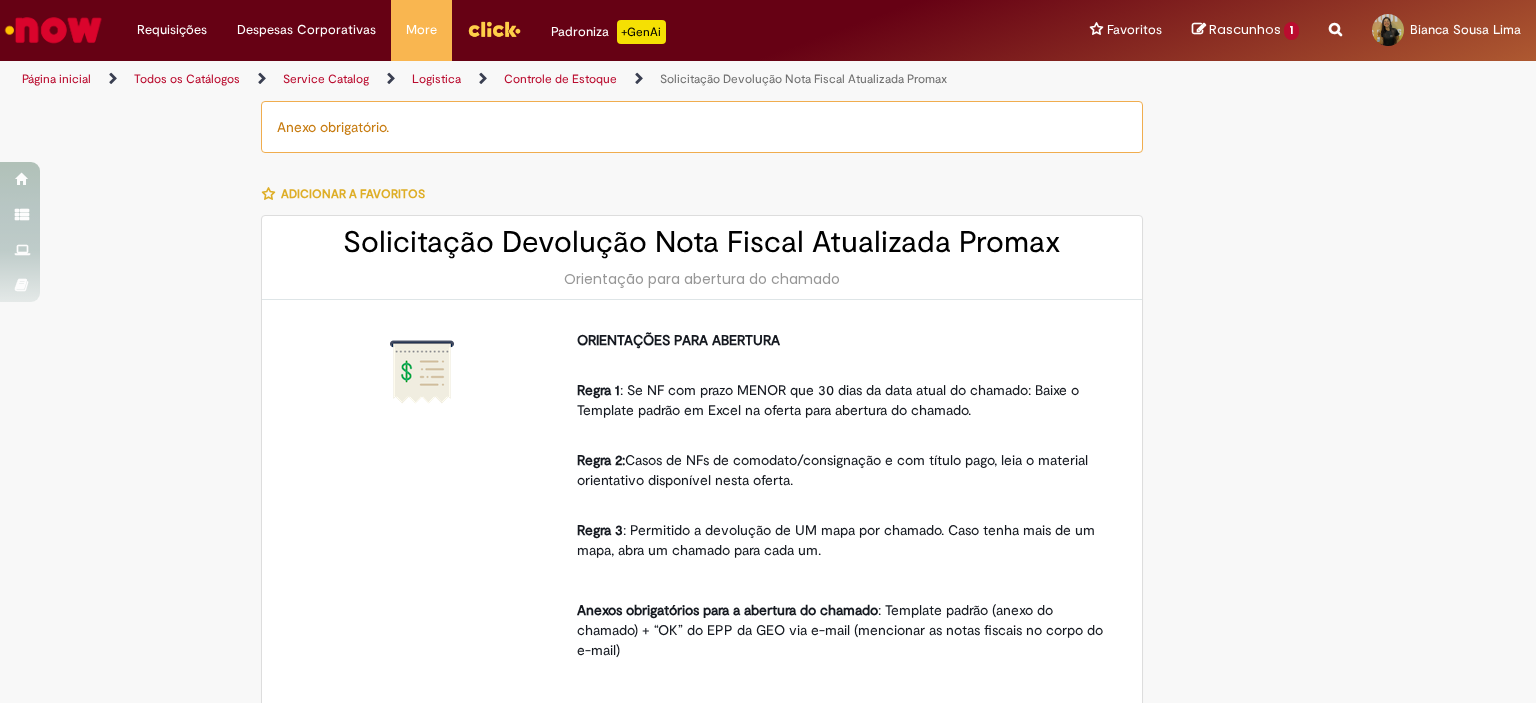 type on "********" 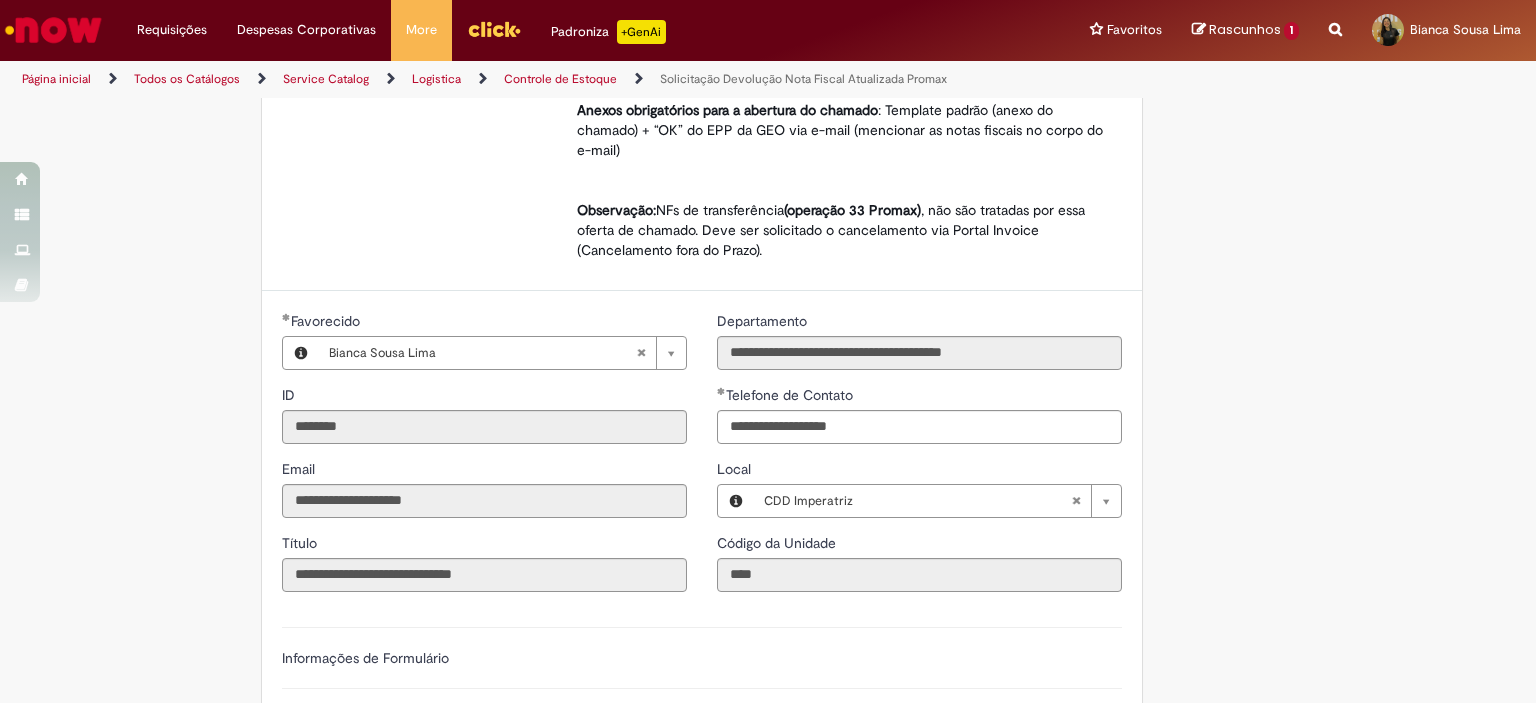 scroll, scrollTop: 900, scrollLeft: 0, axis: vertical 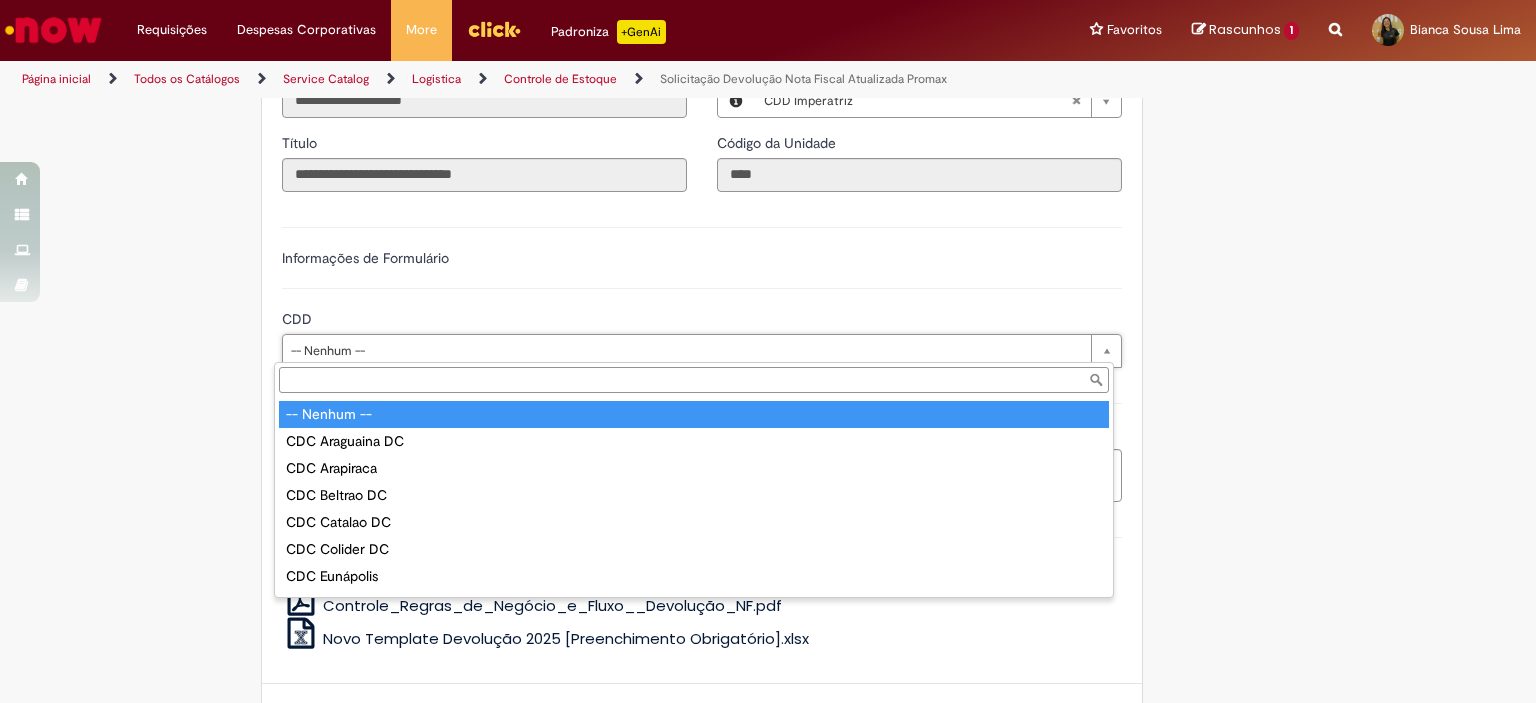 type on "*" 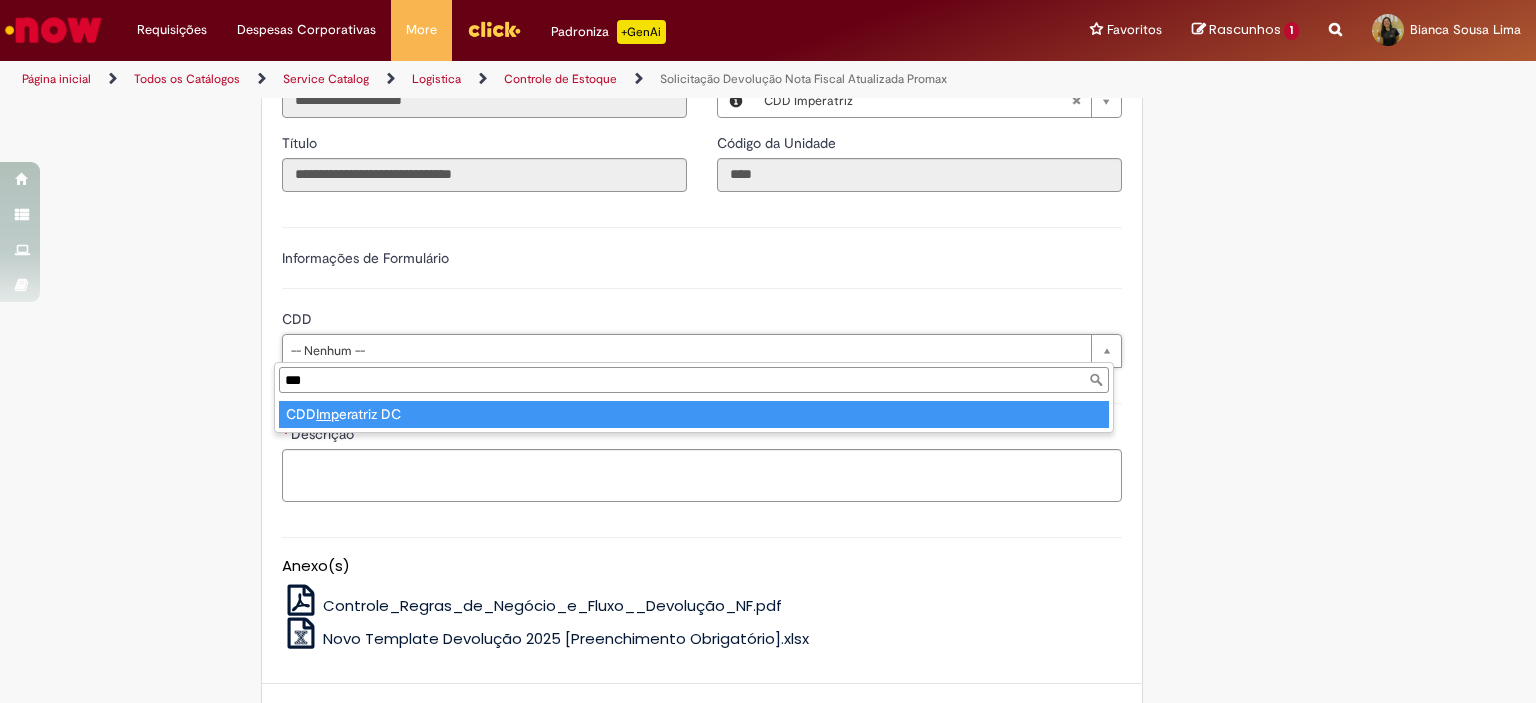 type on "***" 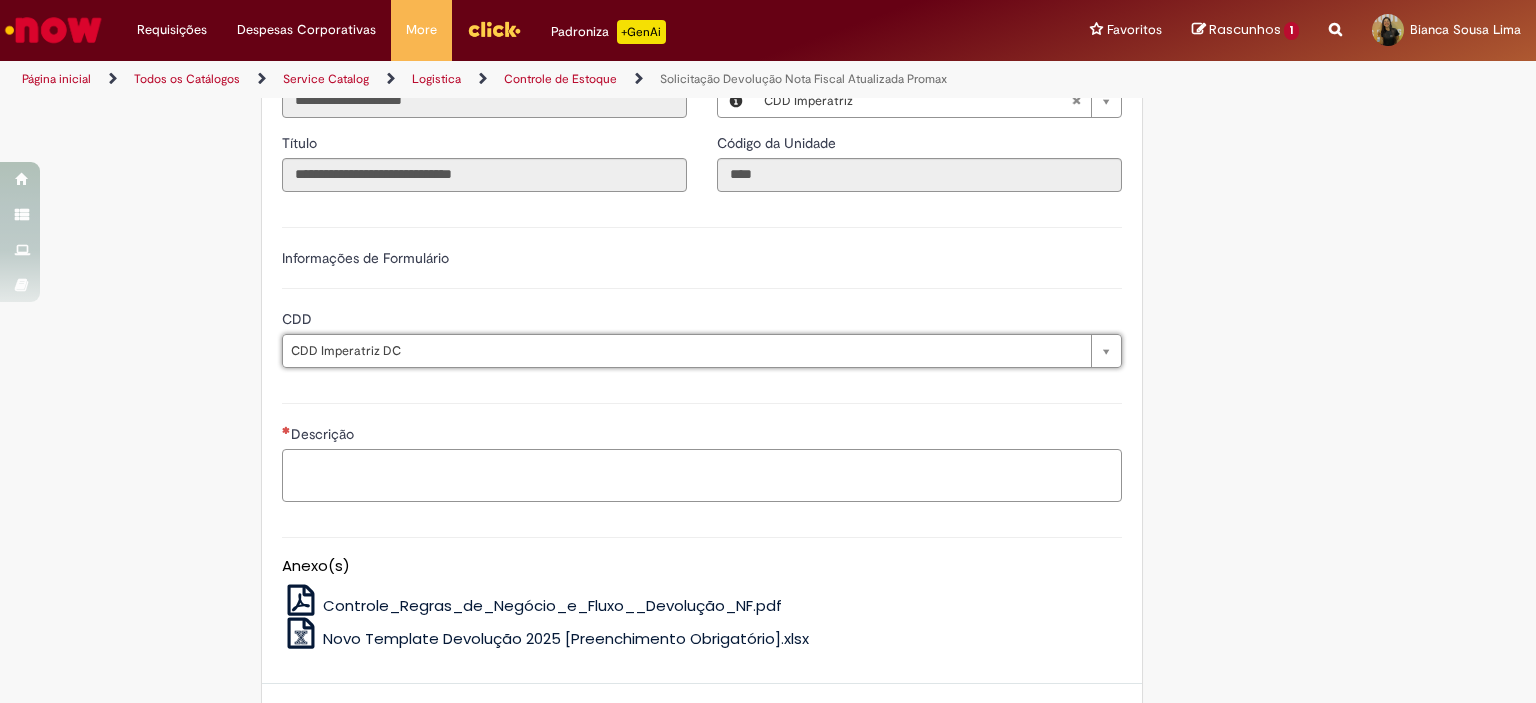 click on "Descrição" at bounding box center [702, 476] 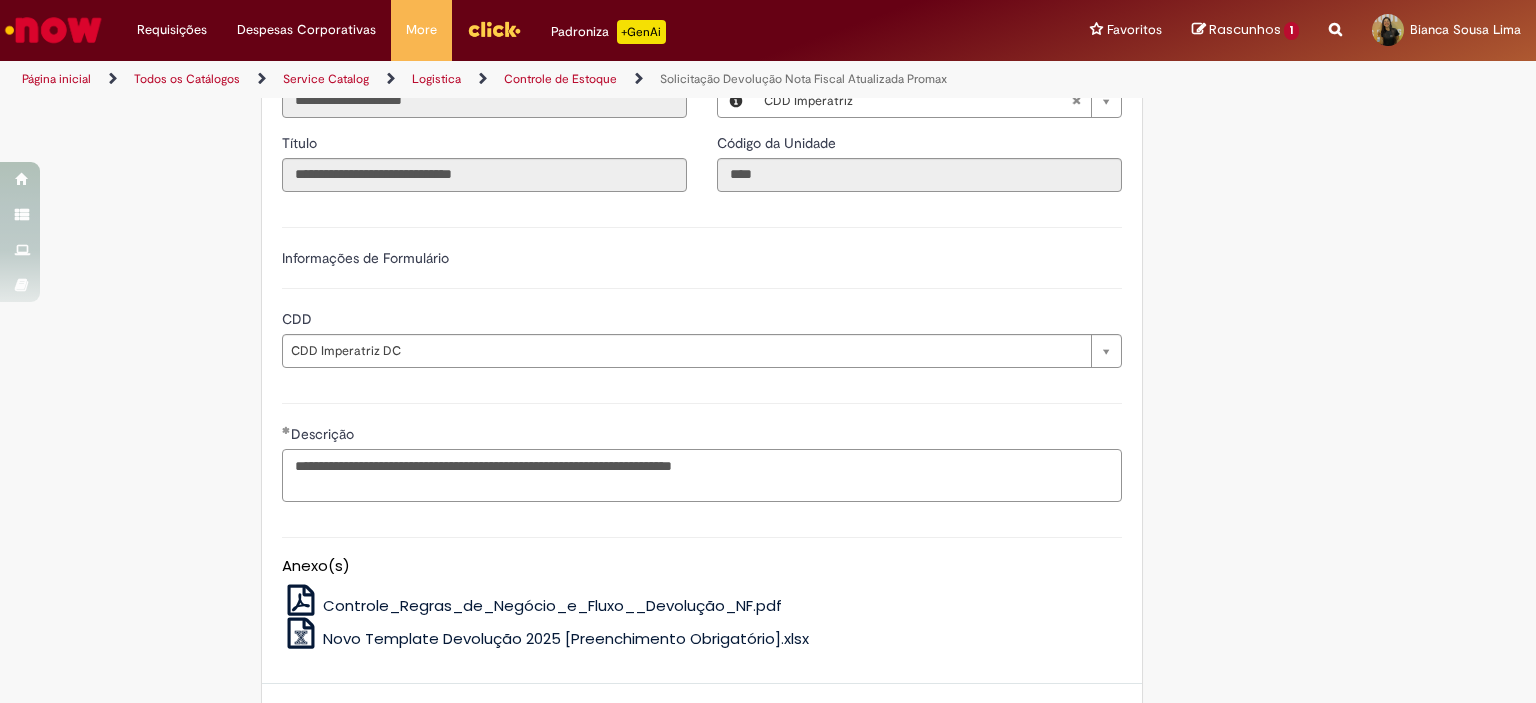 type on "**********" 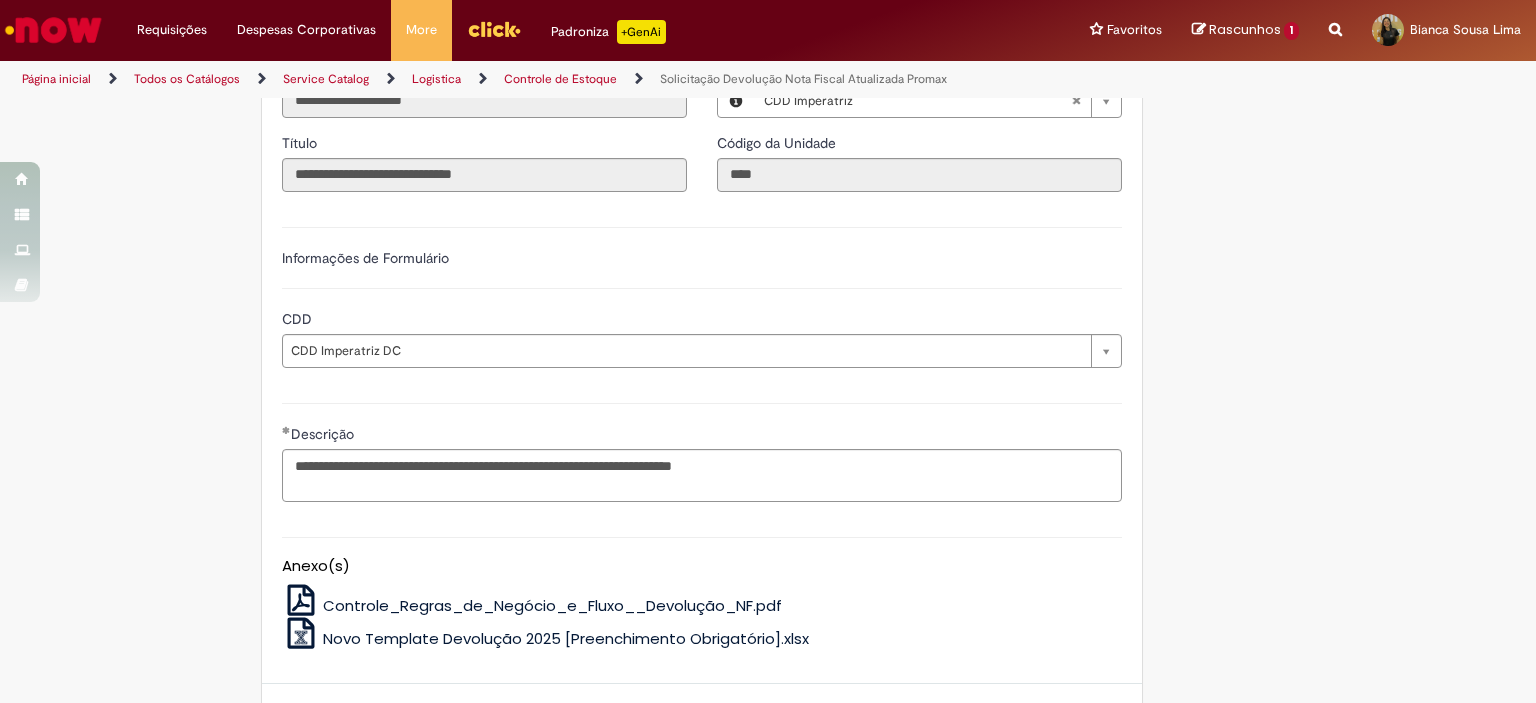click at bounding box center (301, 633) 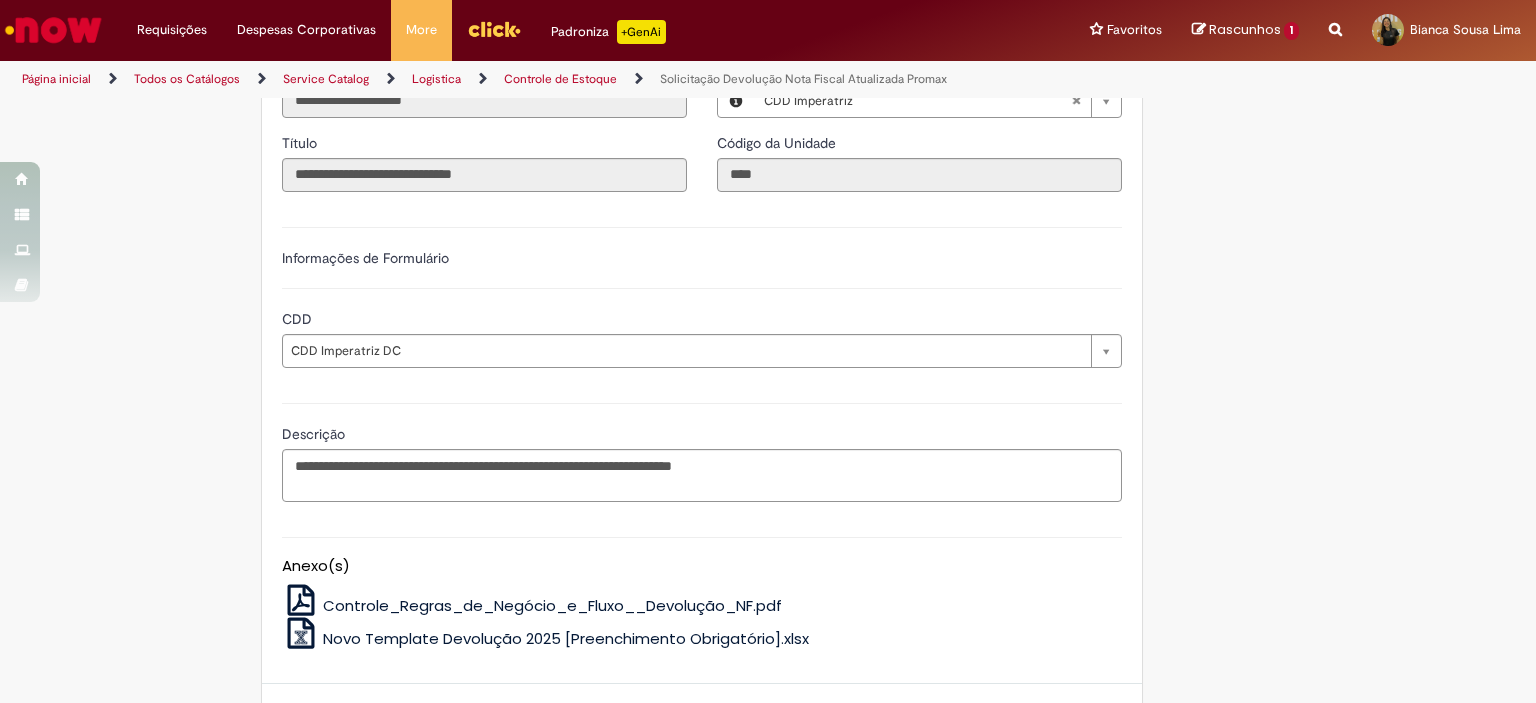 scroll, scrollTop: 1061, scrollLeft: 0, axis: vertical 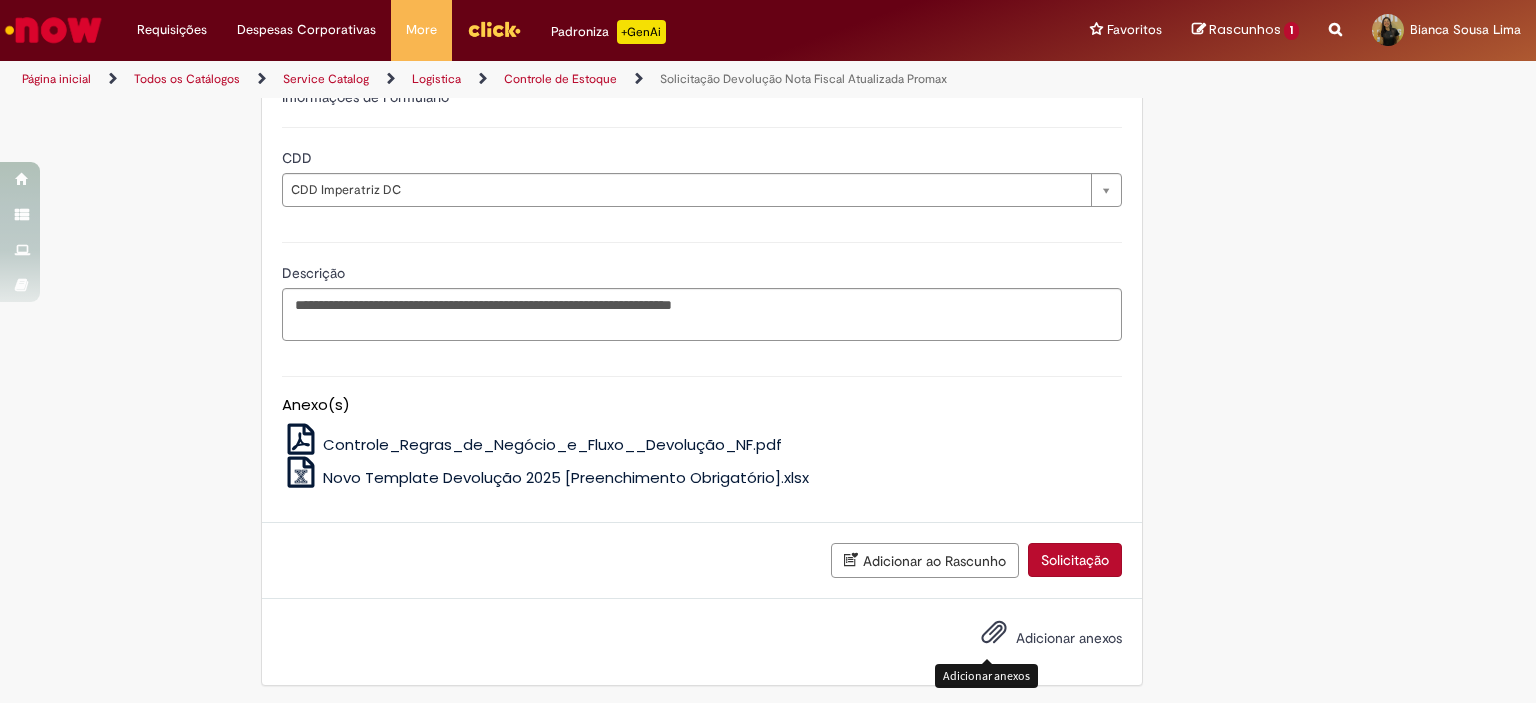 click at bounding box center [994, 633] 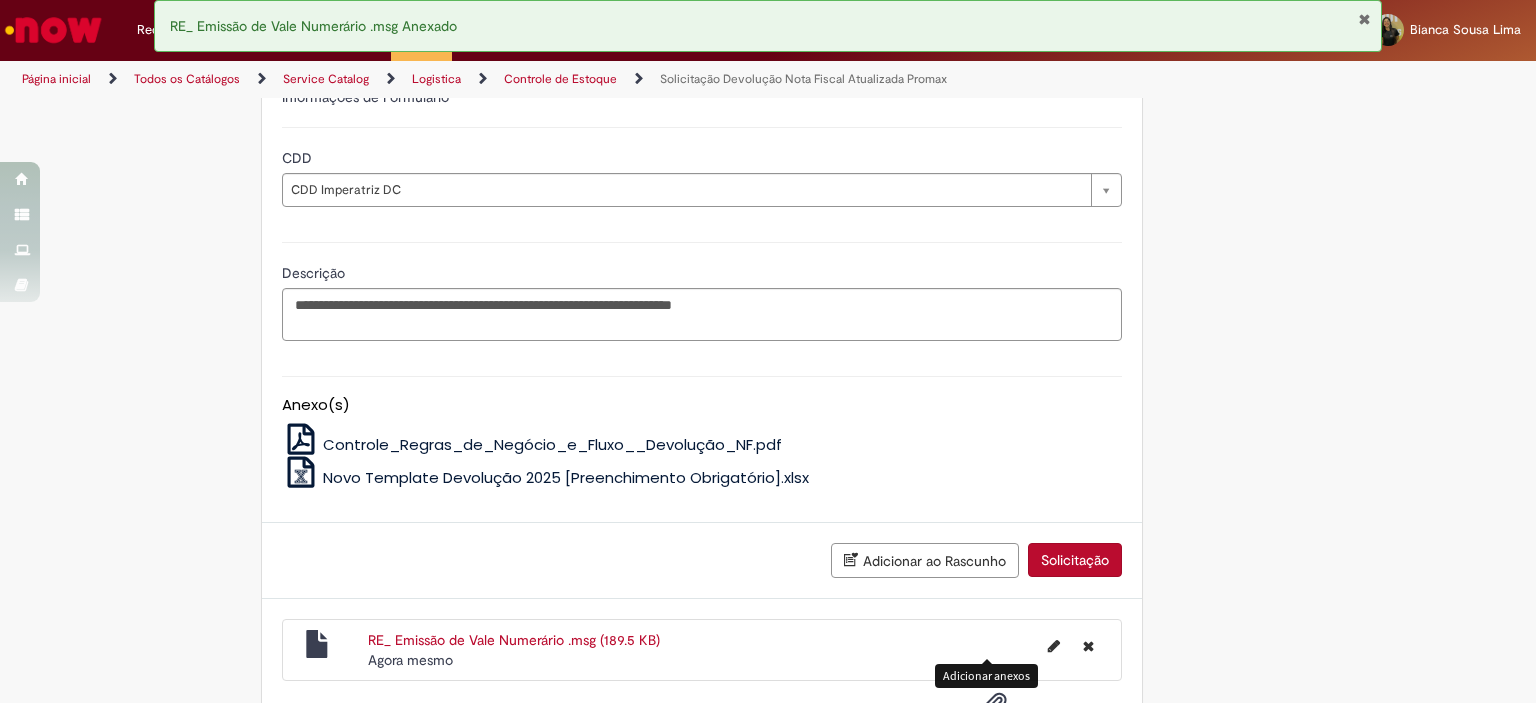 scroll, scrollTop: 1133, scrollLeft: 0, axis: vertical 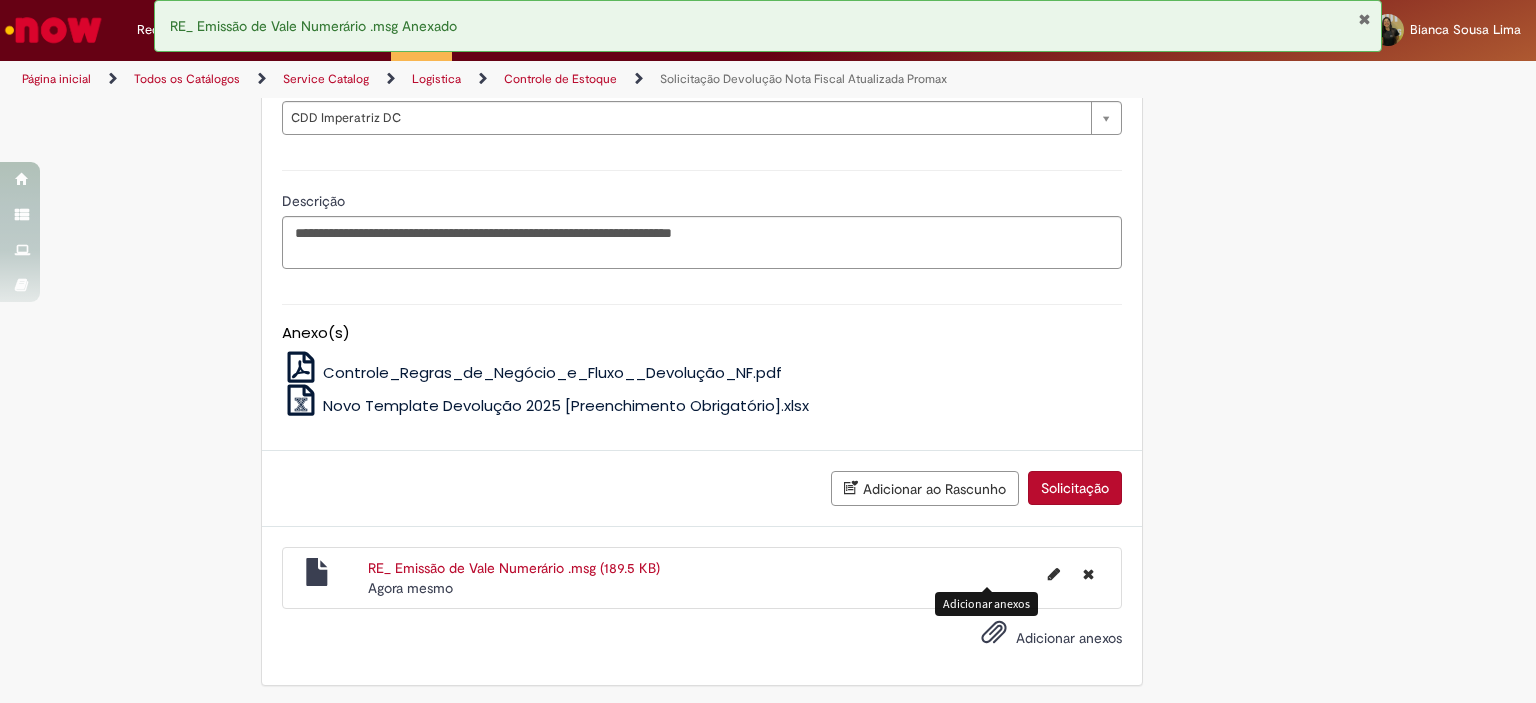 click at bounding box center (994, 633) 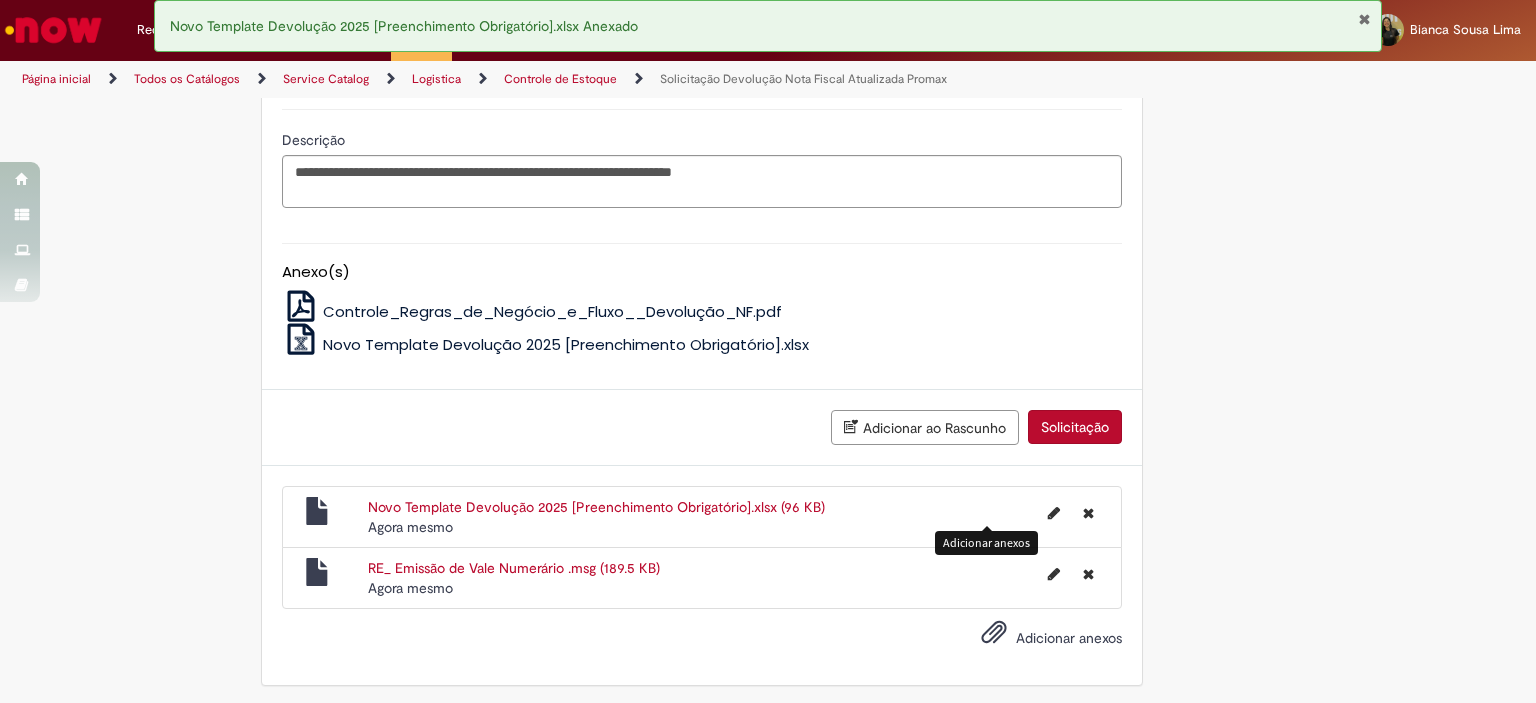 click on "Solicitação" at bounding box center [1075, 427] 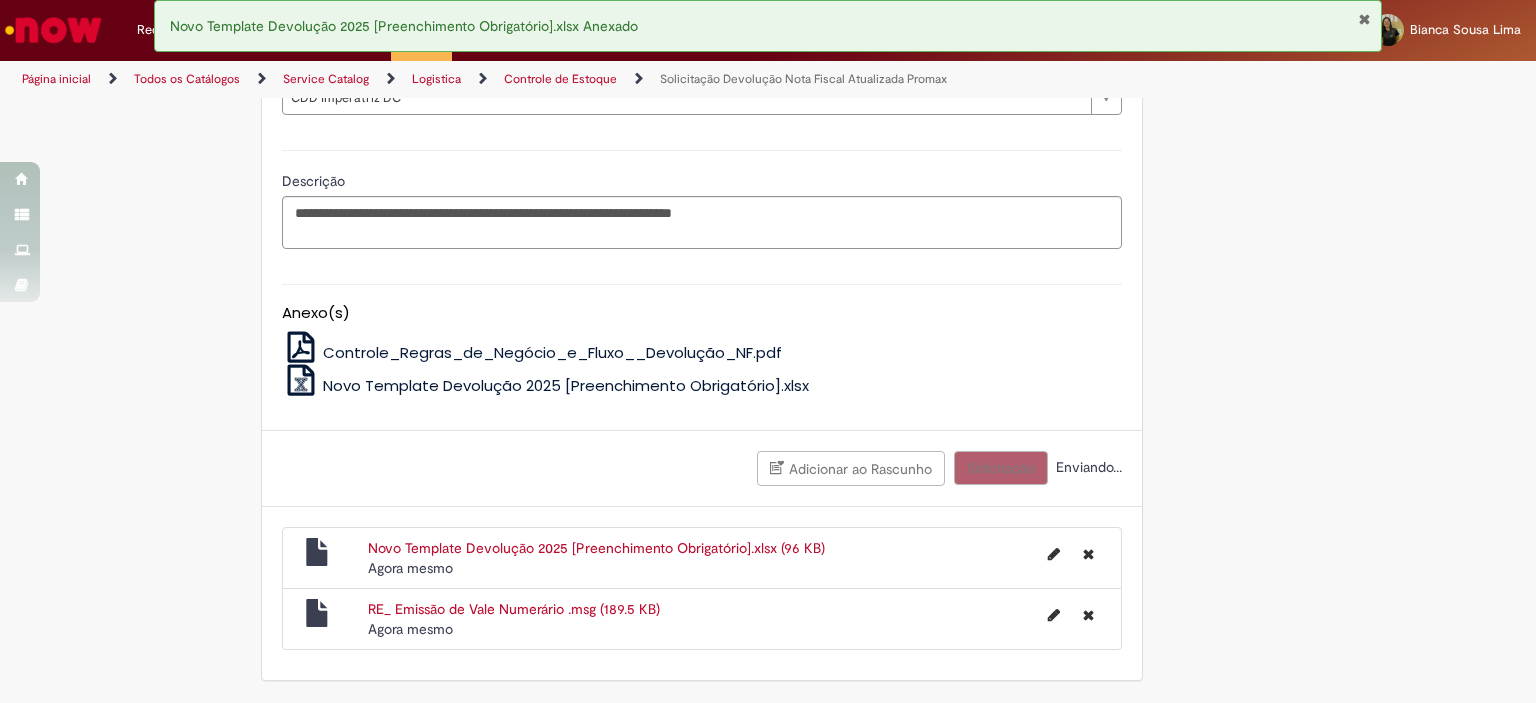 scroll, scrollTop: 1148, scrollLeft: 0, axis: vertical 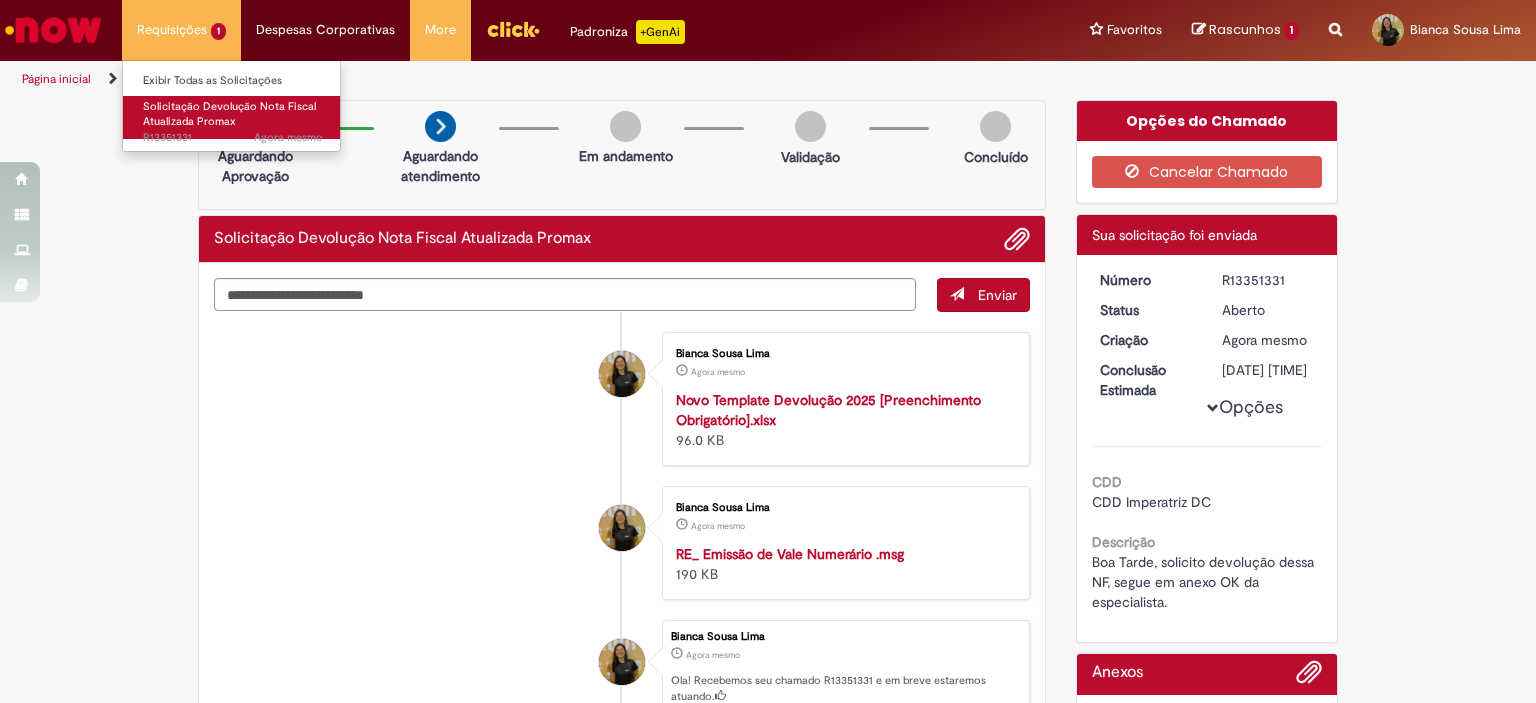 click on "Solicitação Devolução Nota Fiscal Atualizada Promax
Agora mesmo Agora mesmo  R13351331" at bounding box center [233, 117] 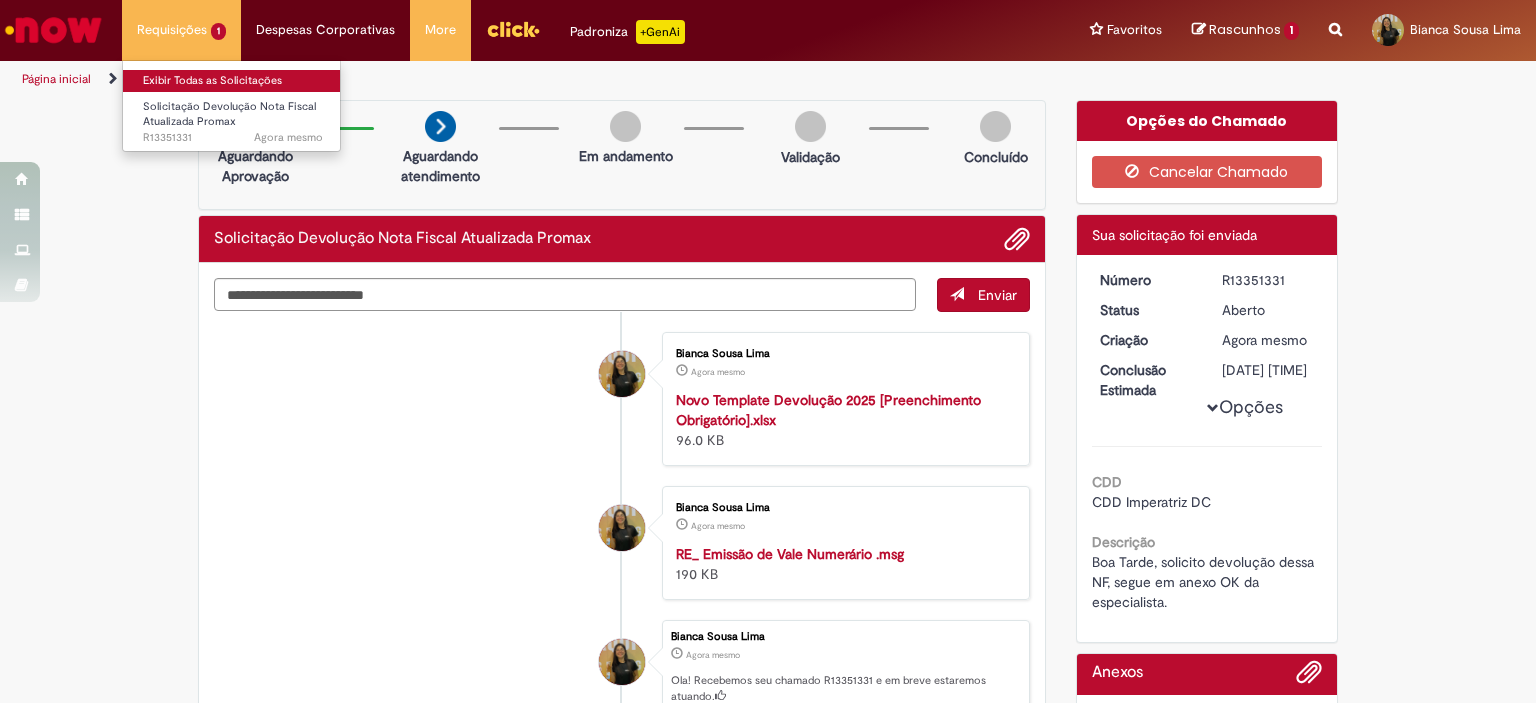 click on "Exibir Todas as Solicitações" at bounding box center [233, 81] 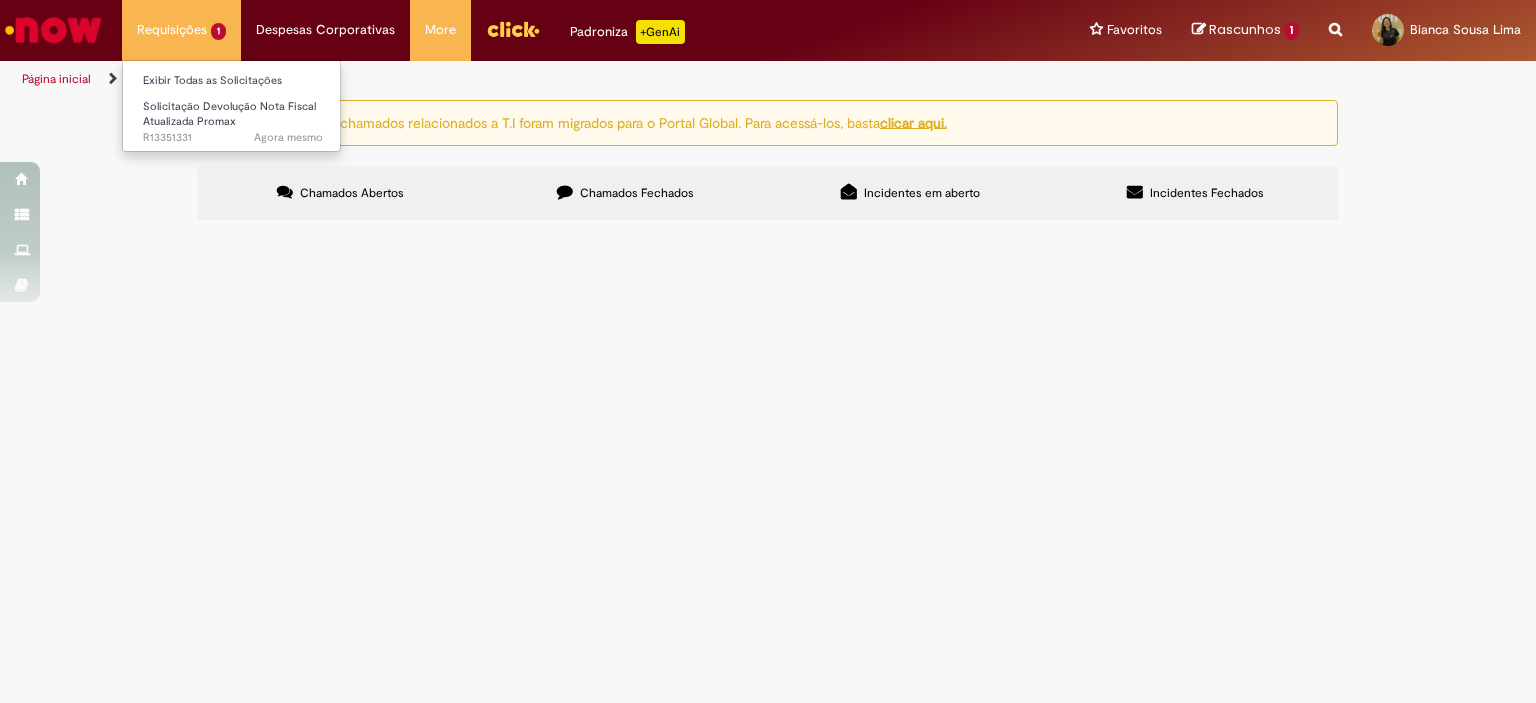 click on "Requisições   1
Exibir Todas as Solicitações
Solicitação Devolução Nota Fiscal Atualizada Promax
Agora mesmo Agora mesmo  R13351331" at bounding box center (181, 30) 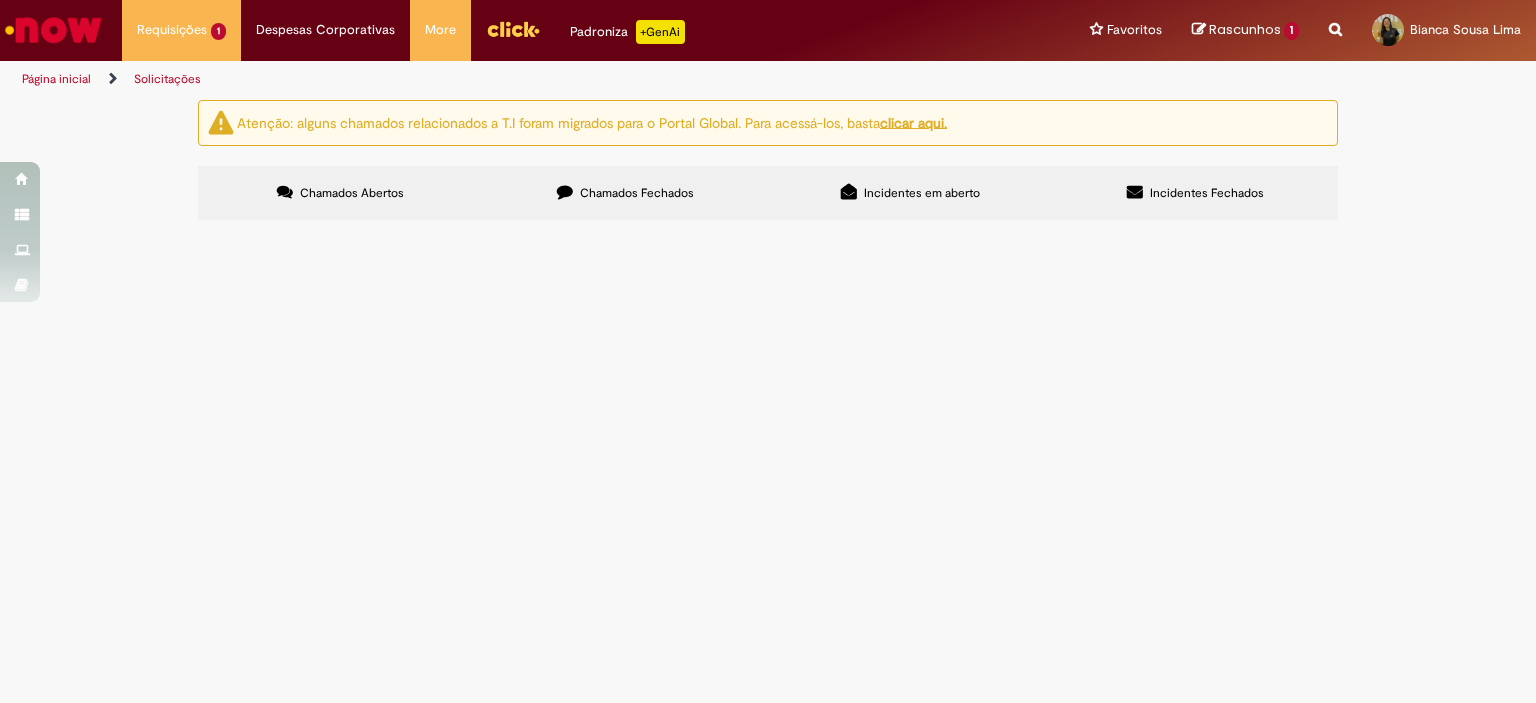 click at bounding box center (53, 30) 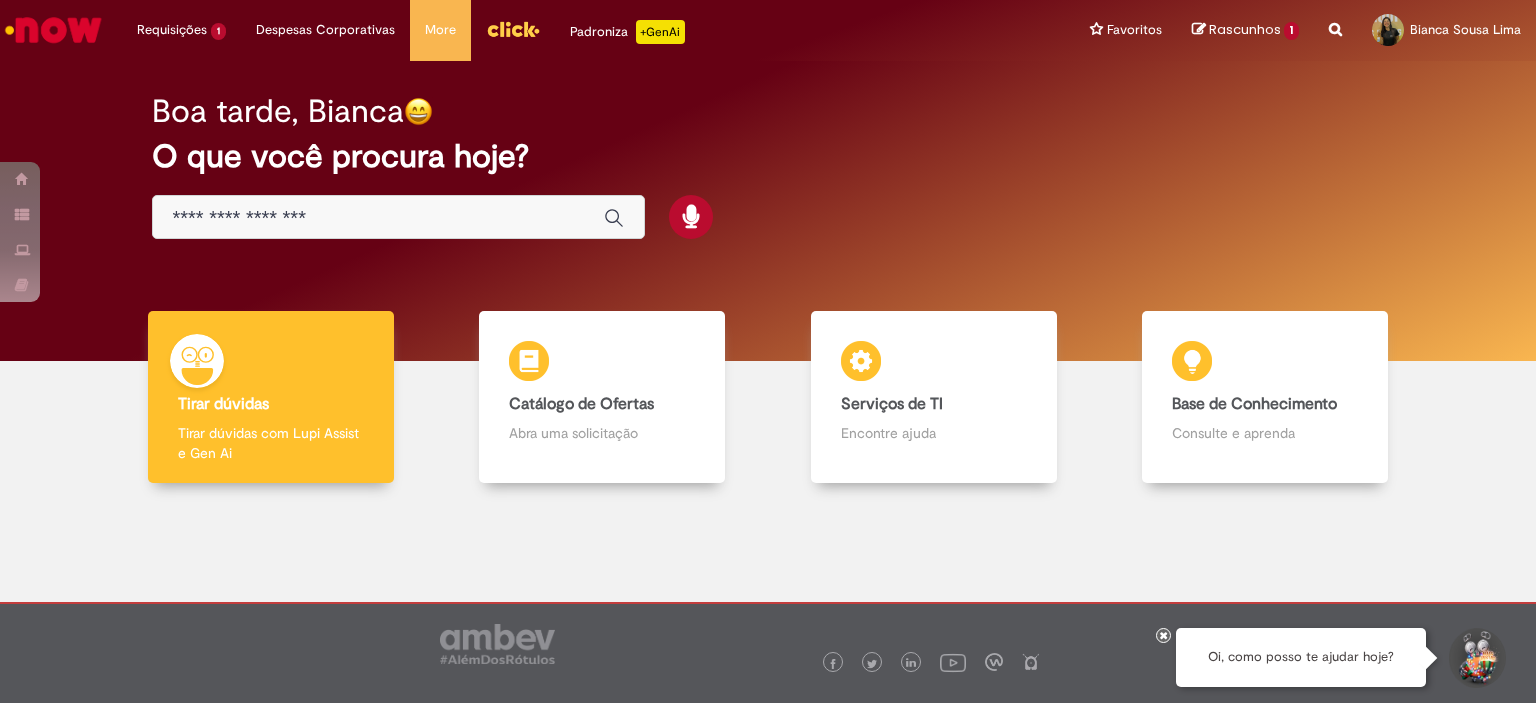 scroll, scrollTop: 0, scrollLeft: 0, axis: both 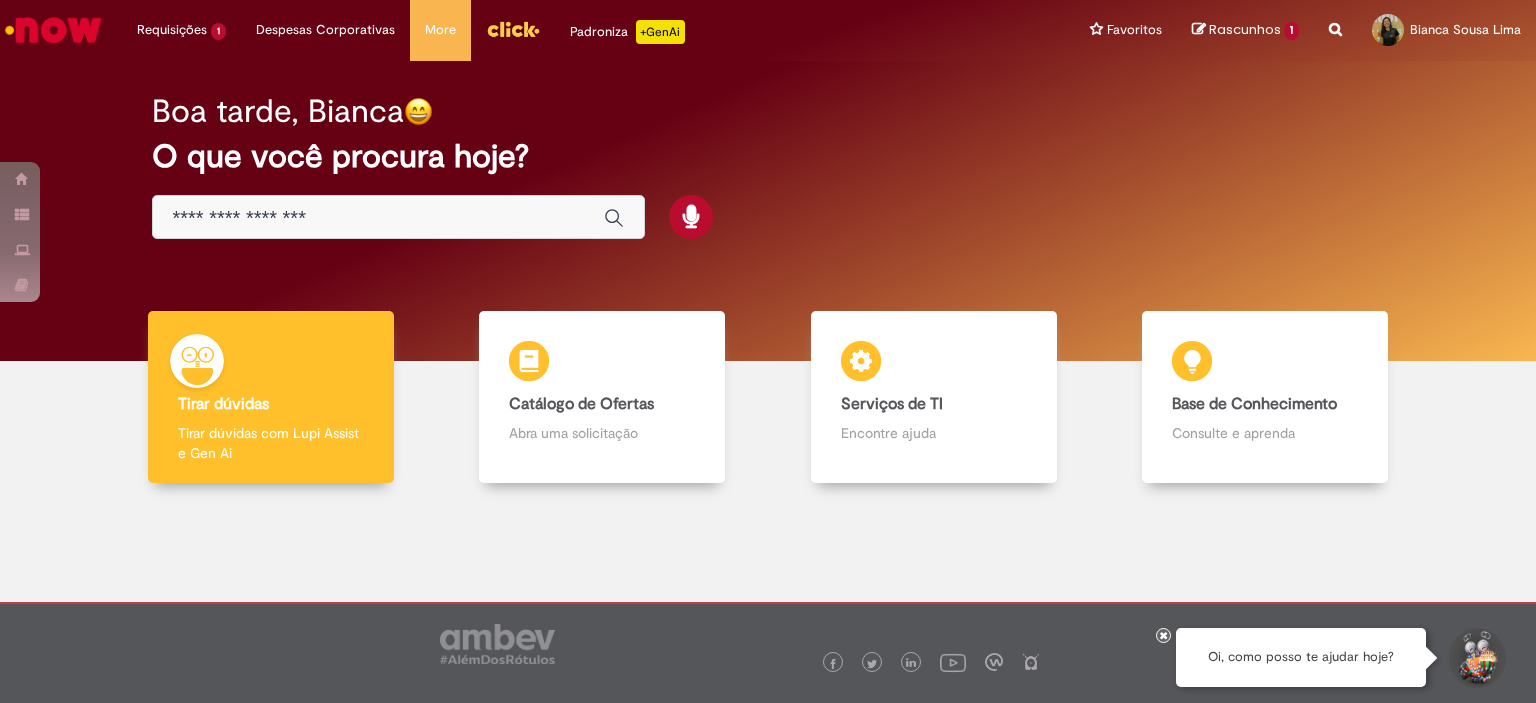 click at bounding box center [378, 218] 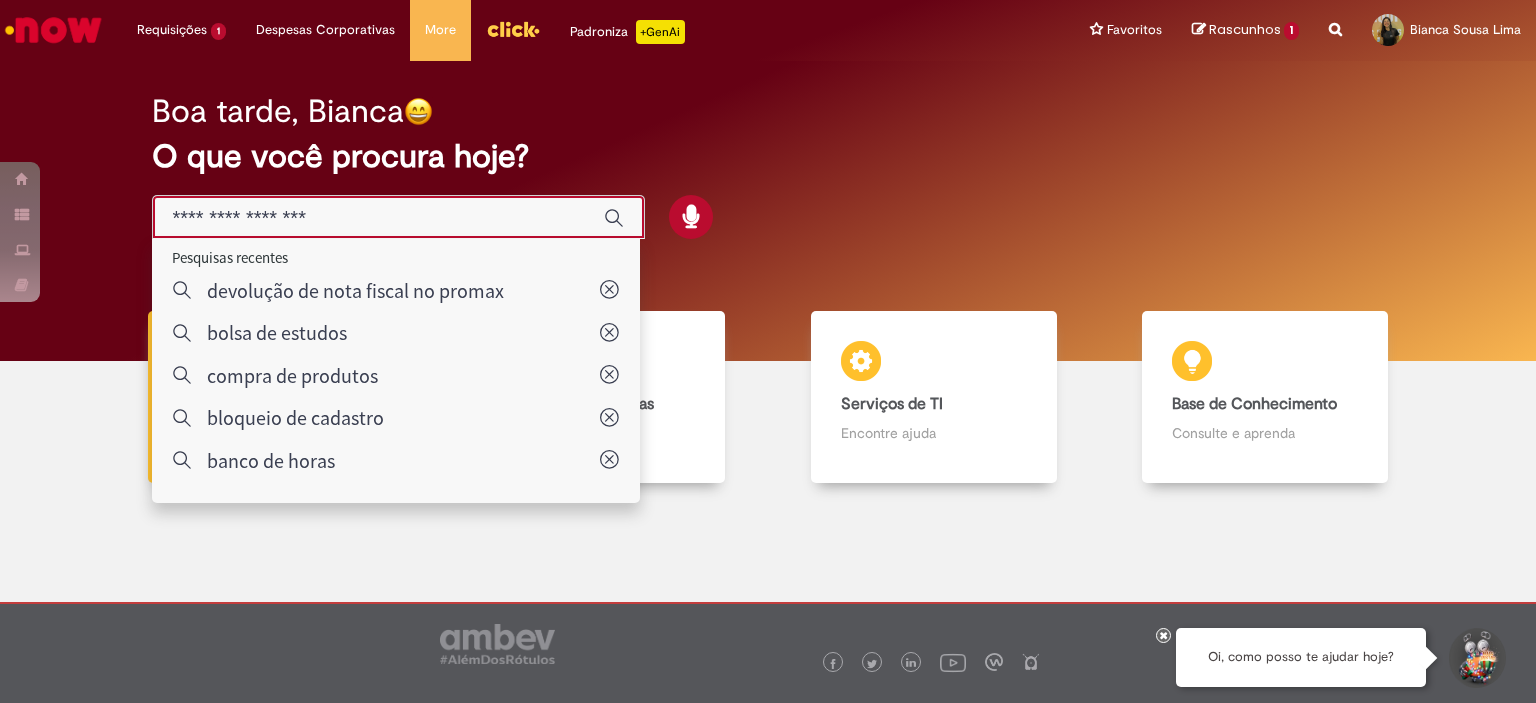 type on "**********" 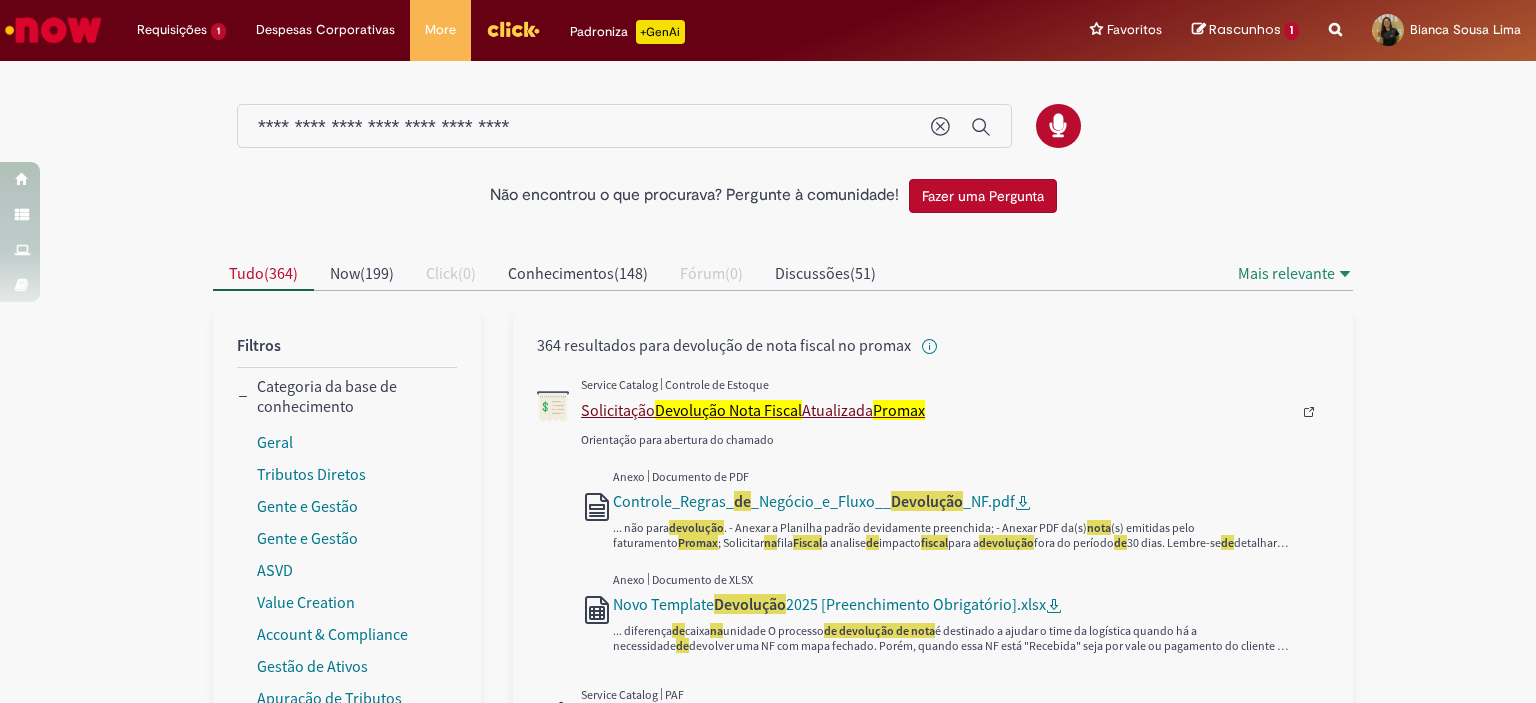 click on "Solicitação  Devolução Nota Fiscal  Atualizada  Promax" at bounding box center (936, 410) 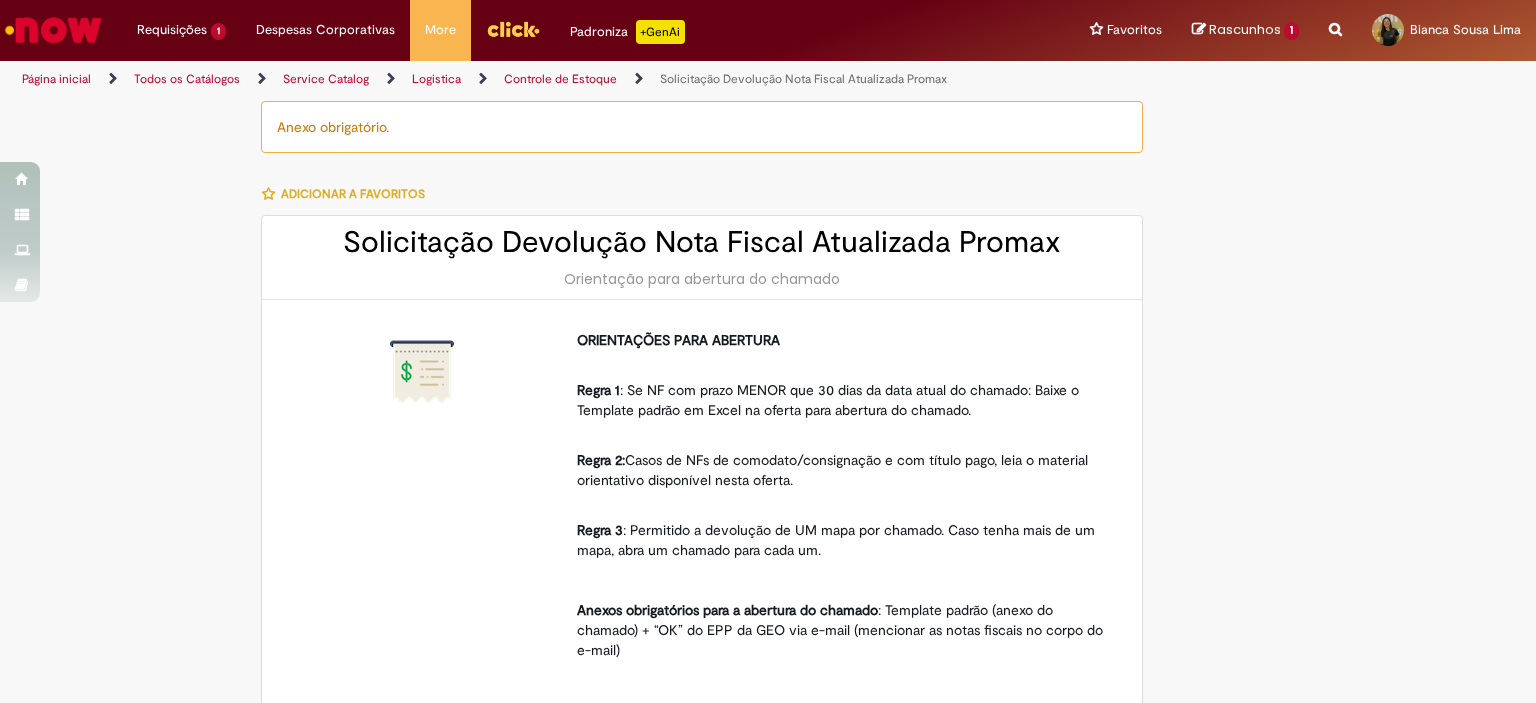 type on "********" 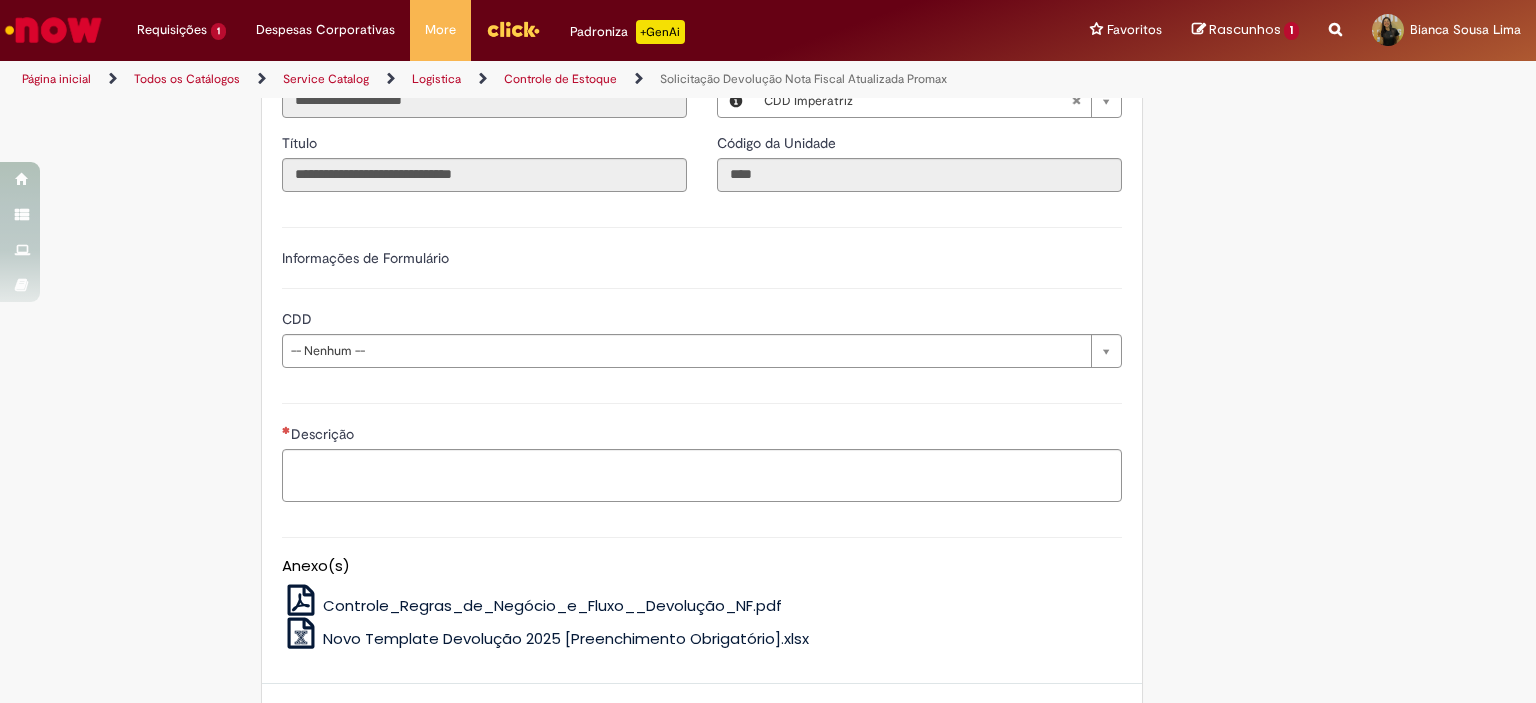 scroll, scrollTop: 1000, scrollLeft: 0, axis: vertical 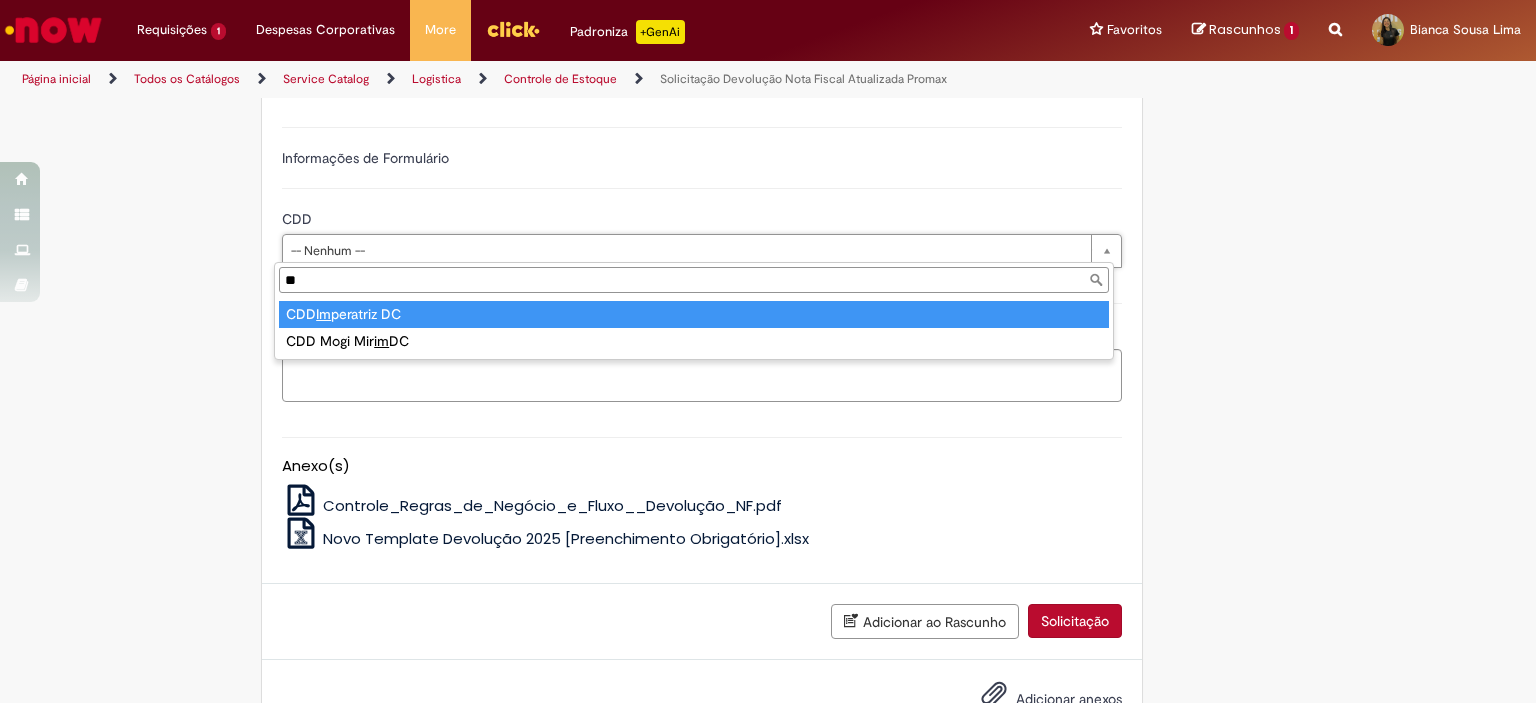 type on "***" 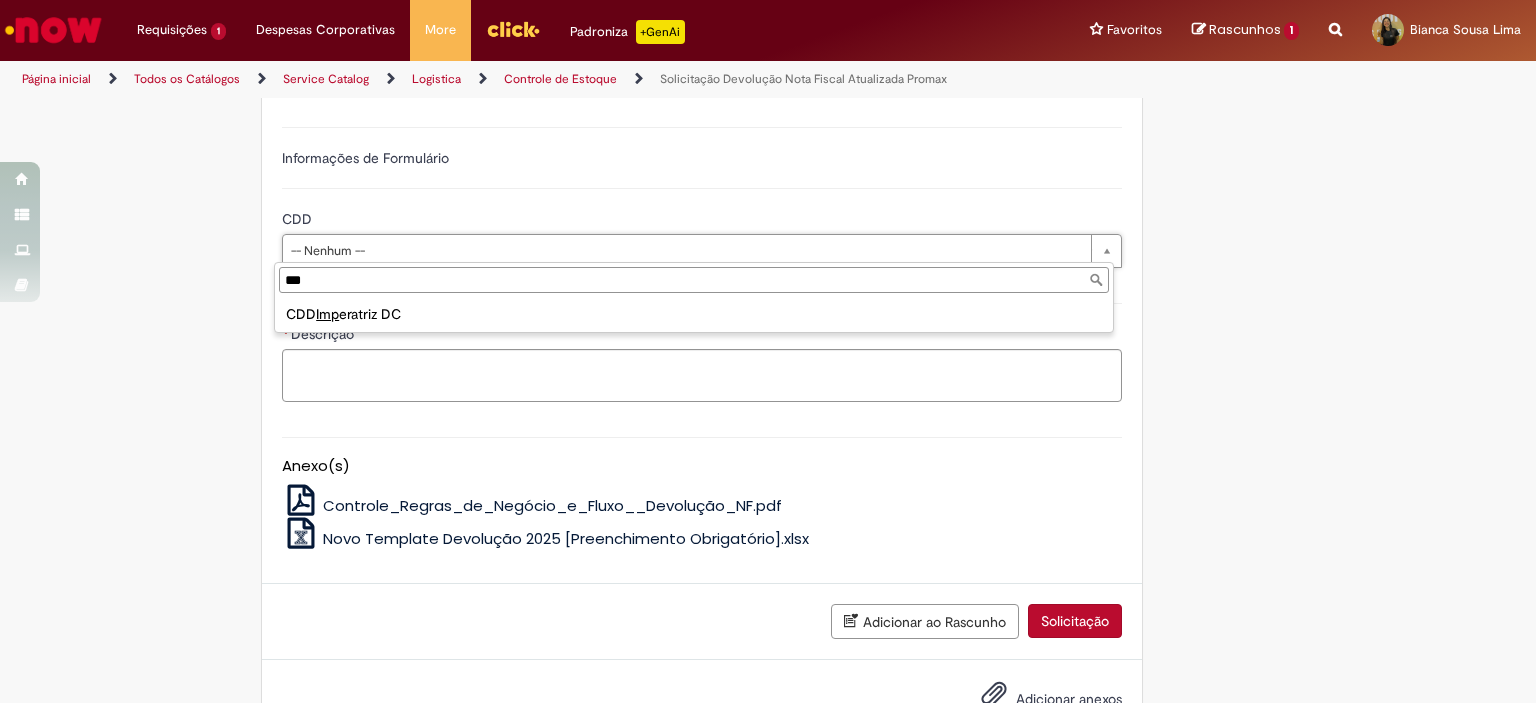 type on "**********" 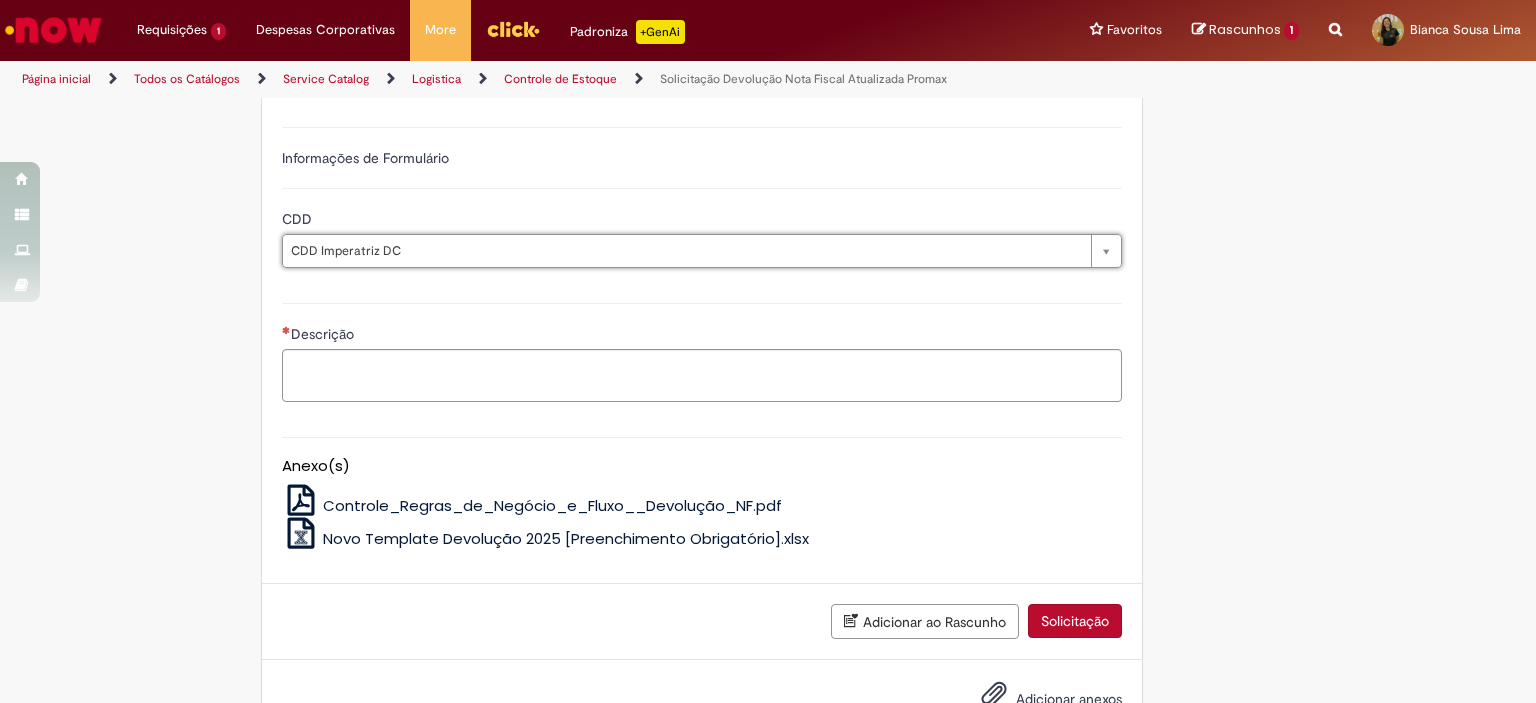 click on "Descrição" at bounding box center [702, 336] 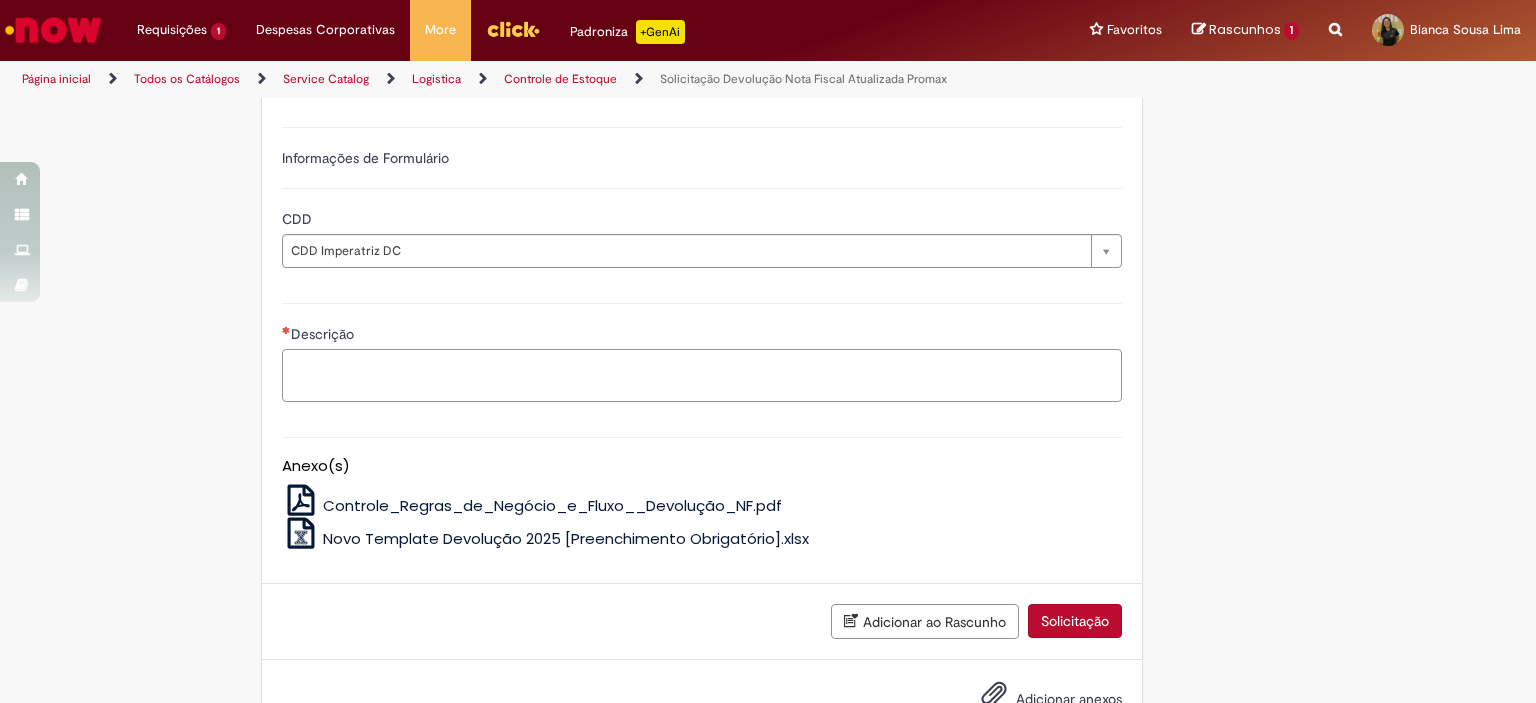 click on "Descrição" at bounding box center (702, 376) 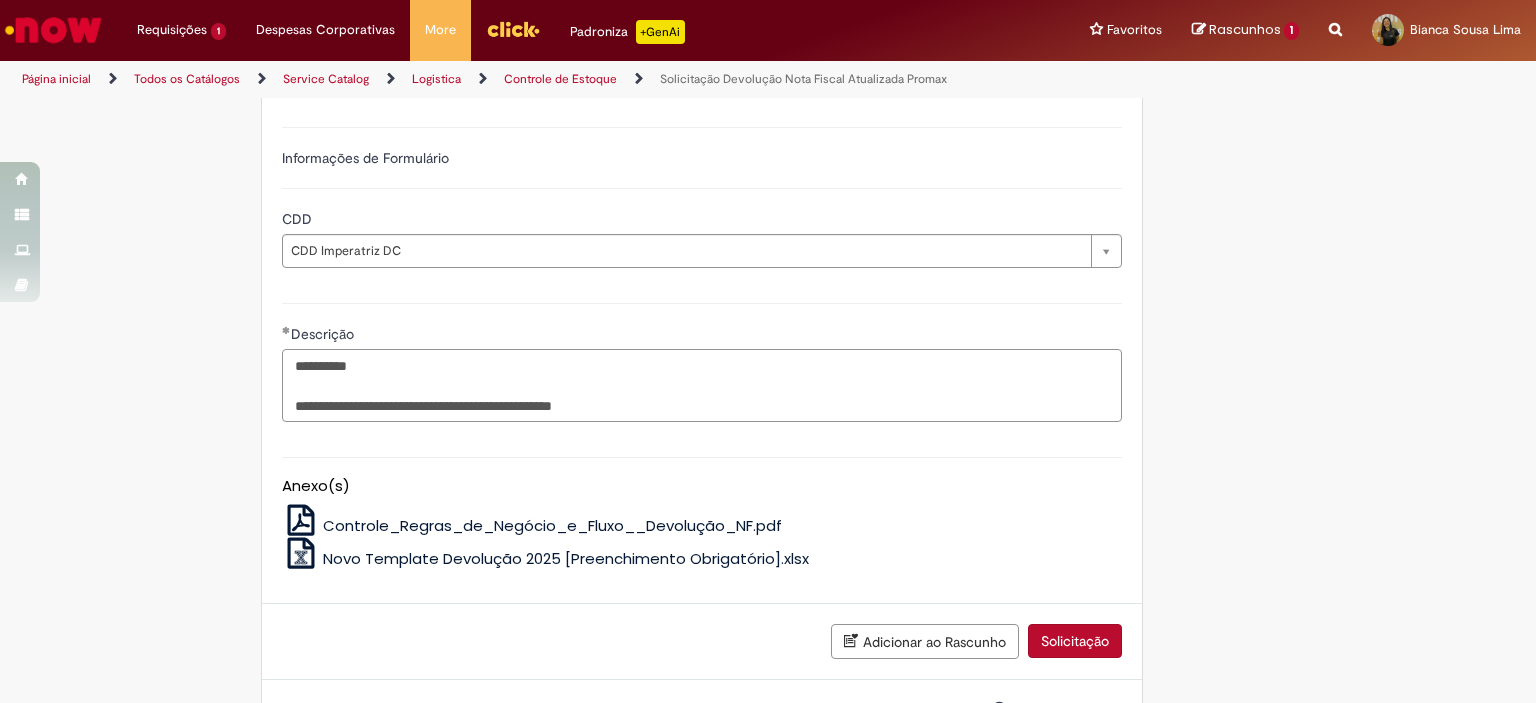 scroll, scrollTop: 1081, scrollLeft: 0, axis: vertical 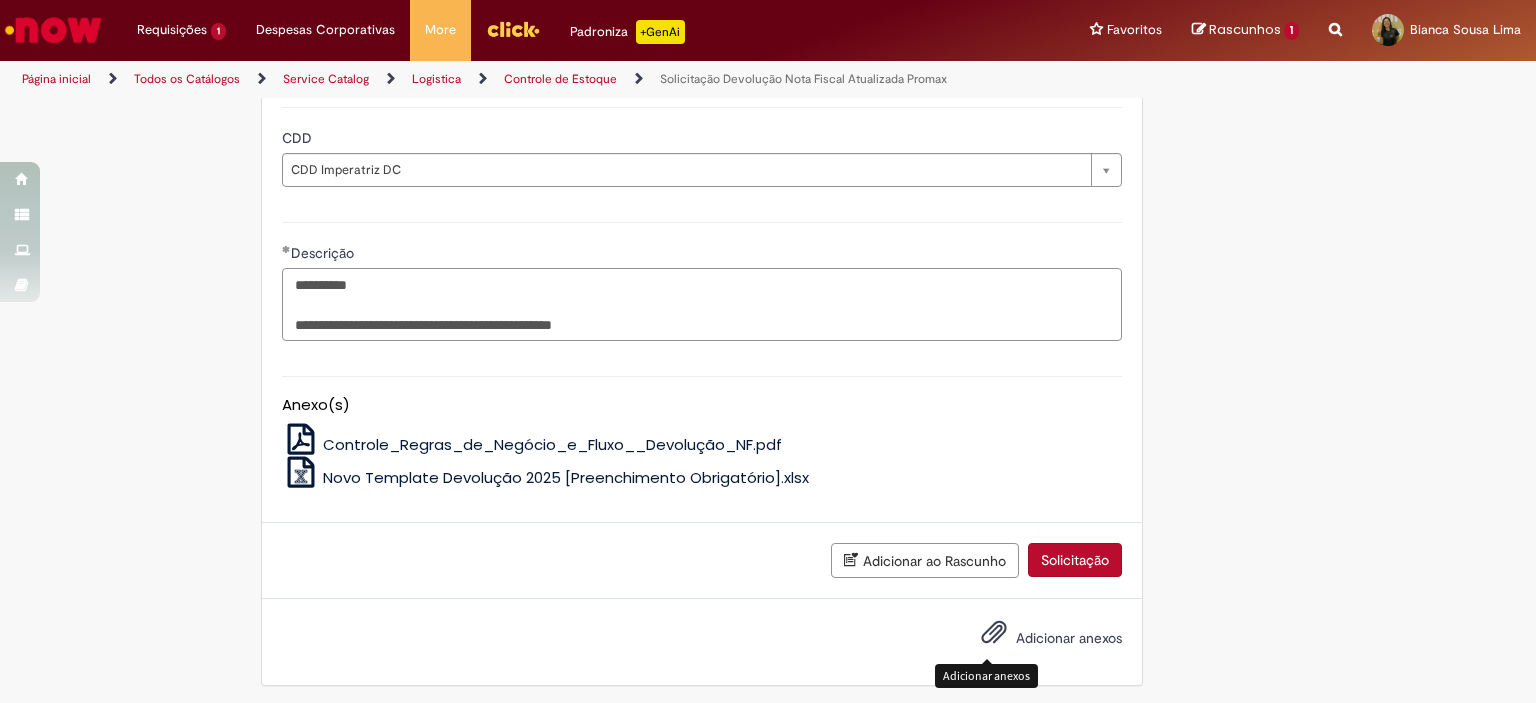type on "**********" 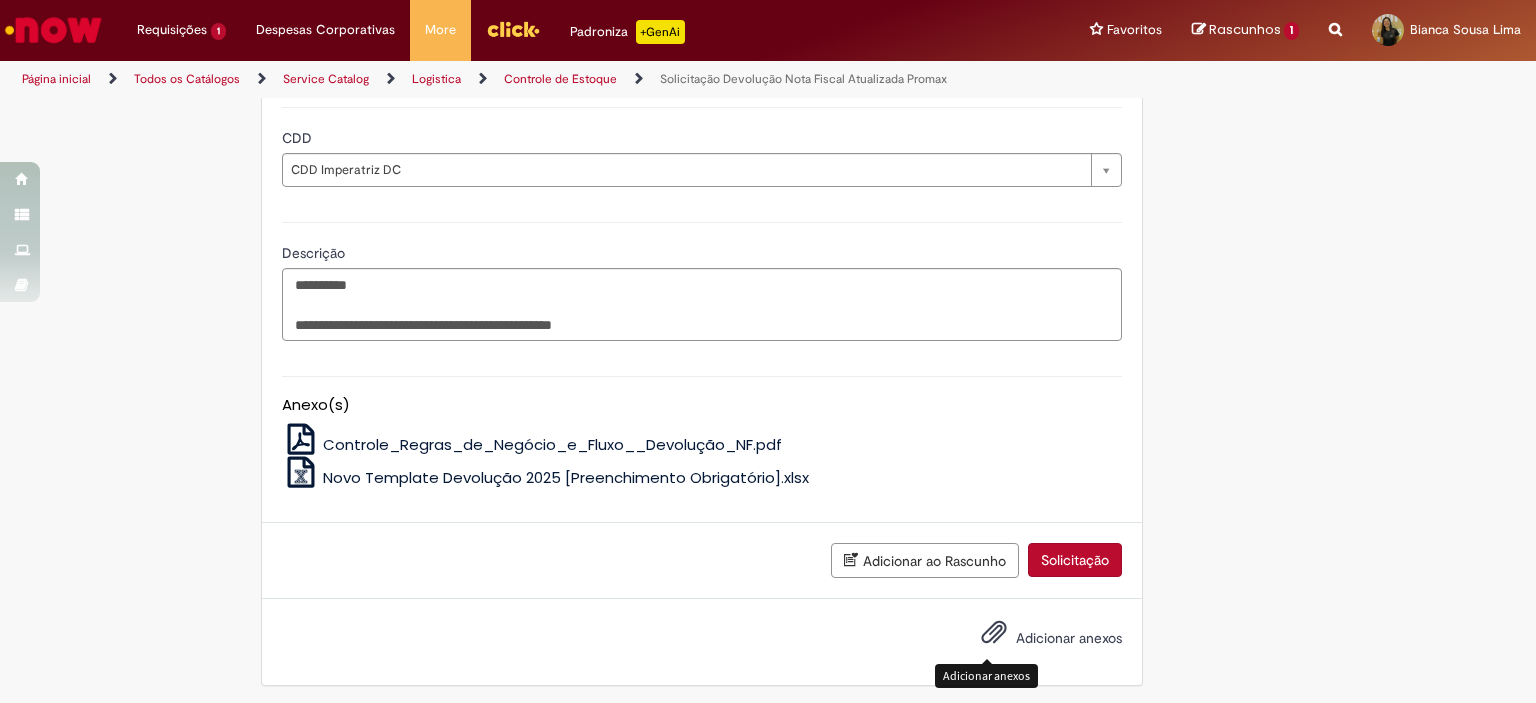 click at bounding box center (994, 633) 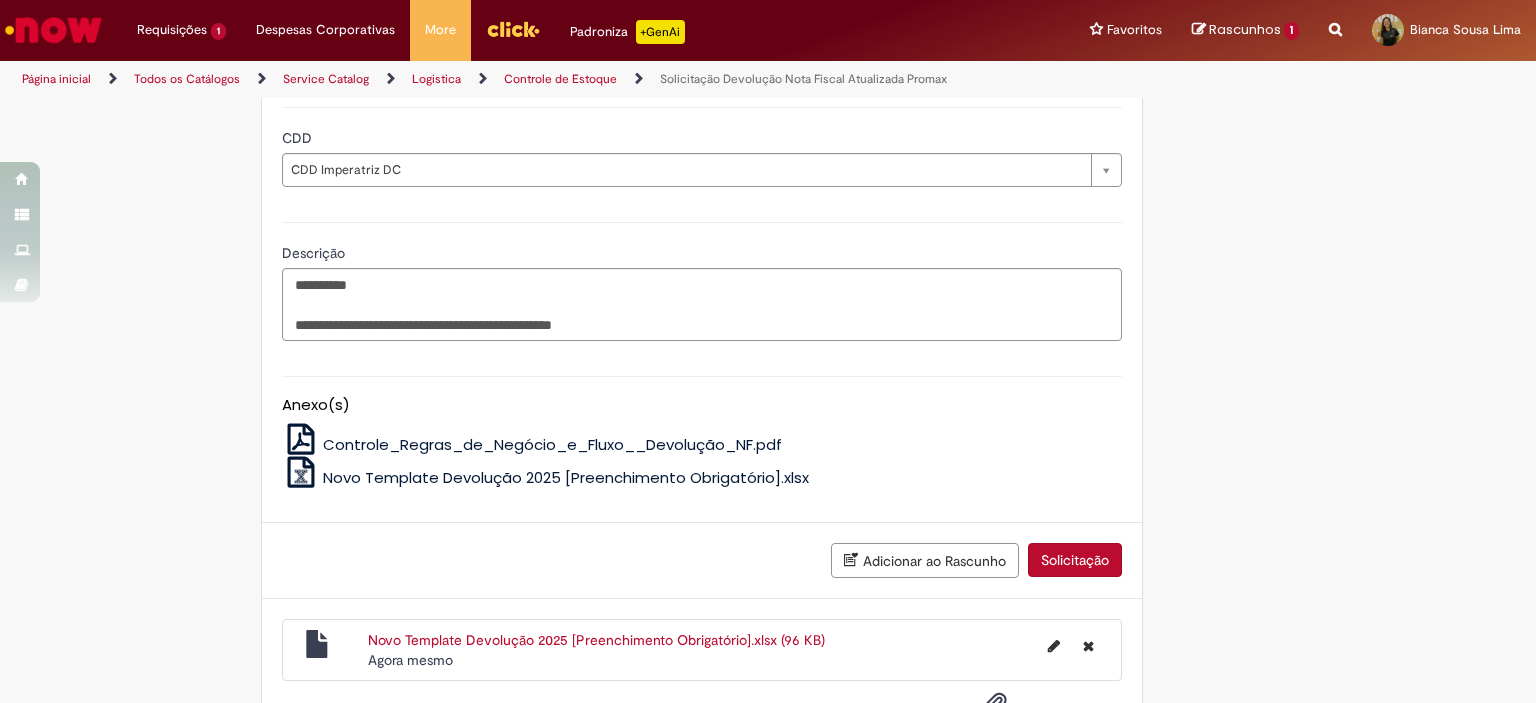 scroll, scrollTop: 1153, scrollLeft: 0, axis: vertical 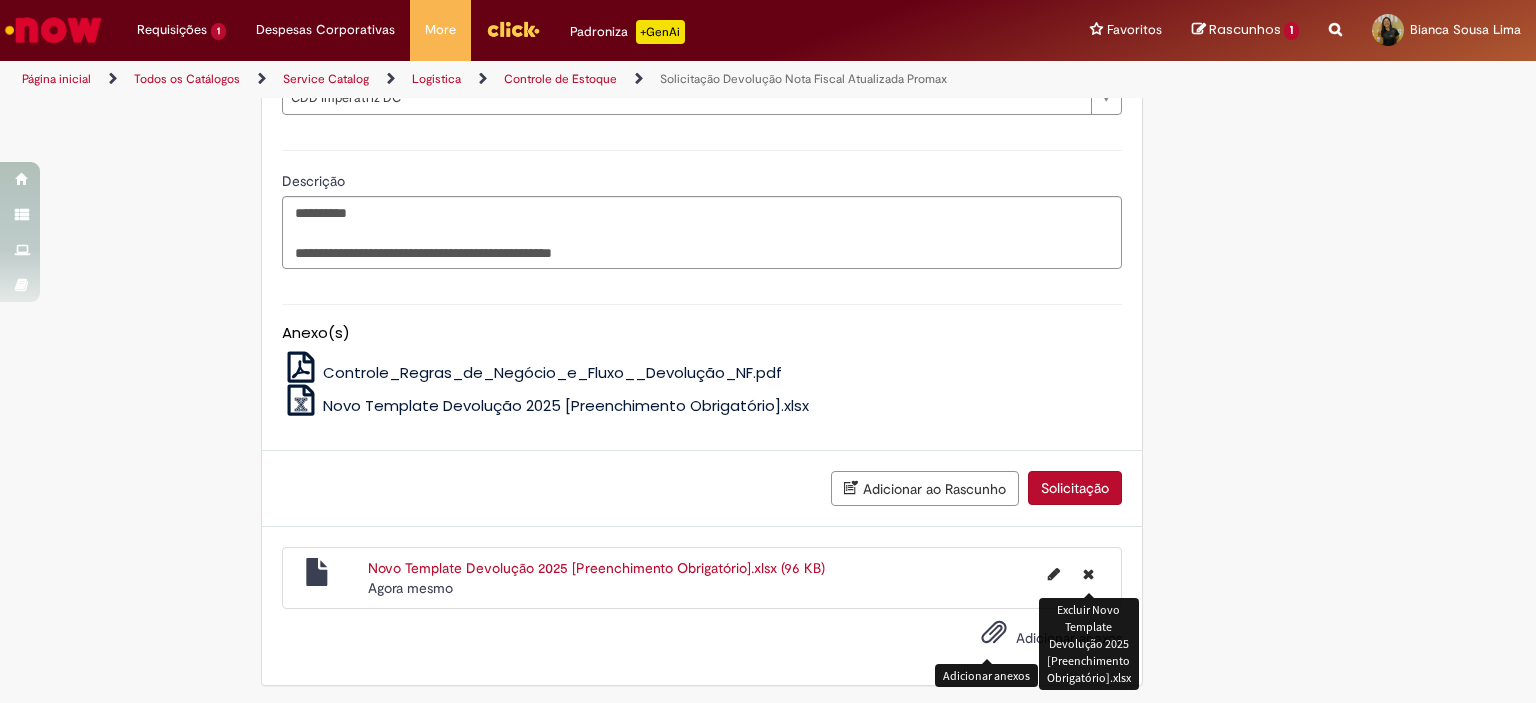 click at bounding box center [1088, 574] 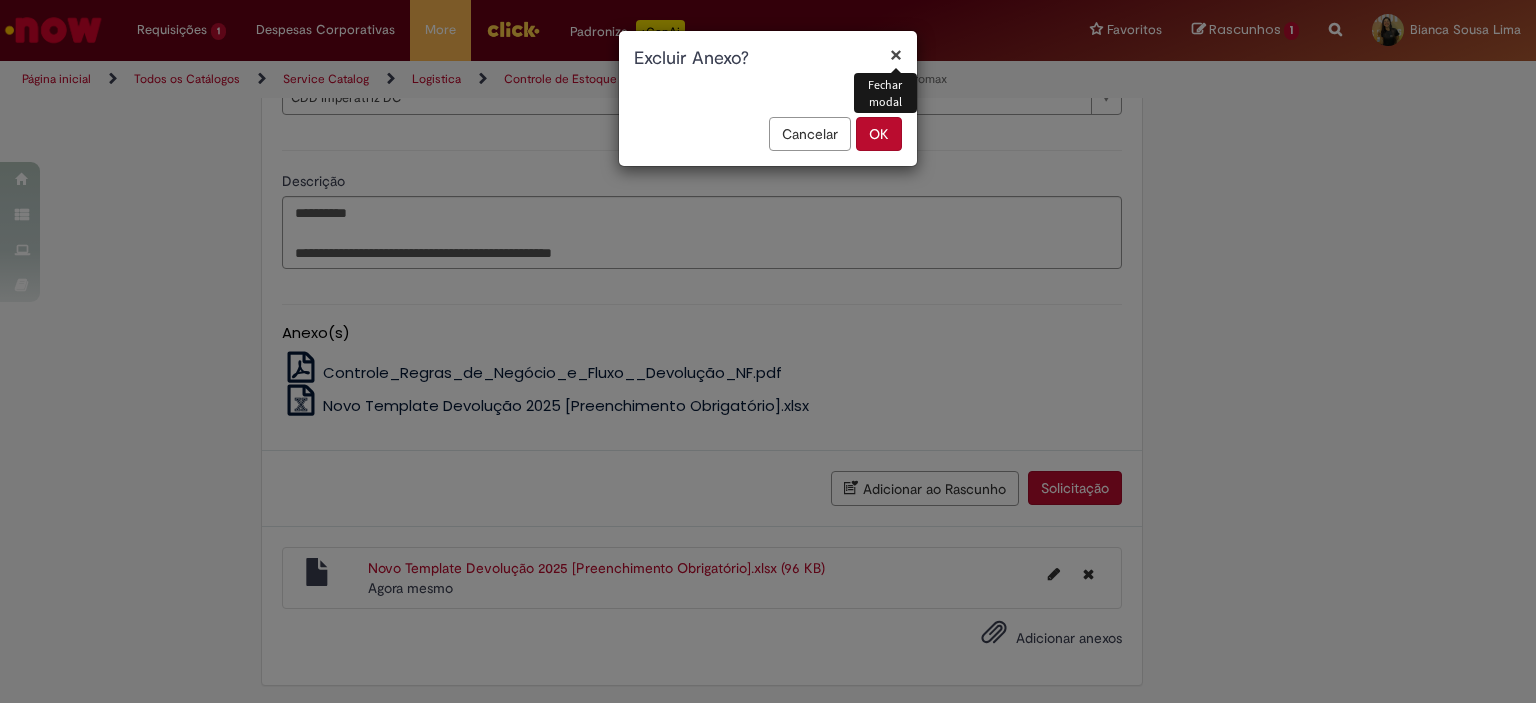 click on "OK" at bounding box center (879, 134) 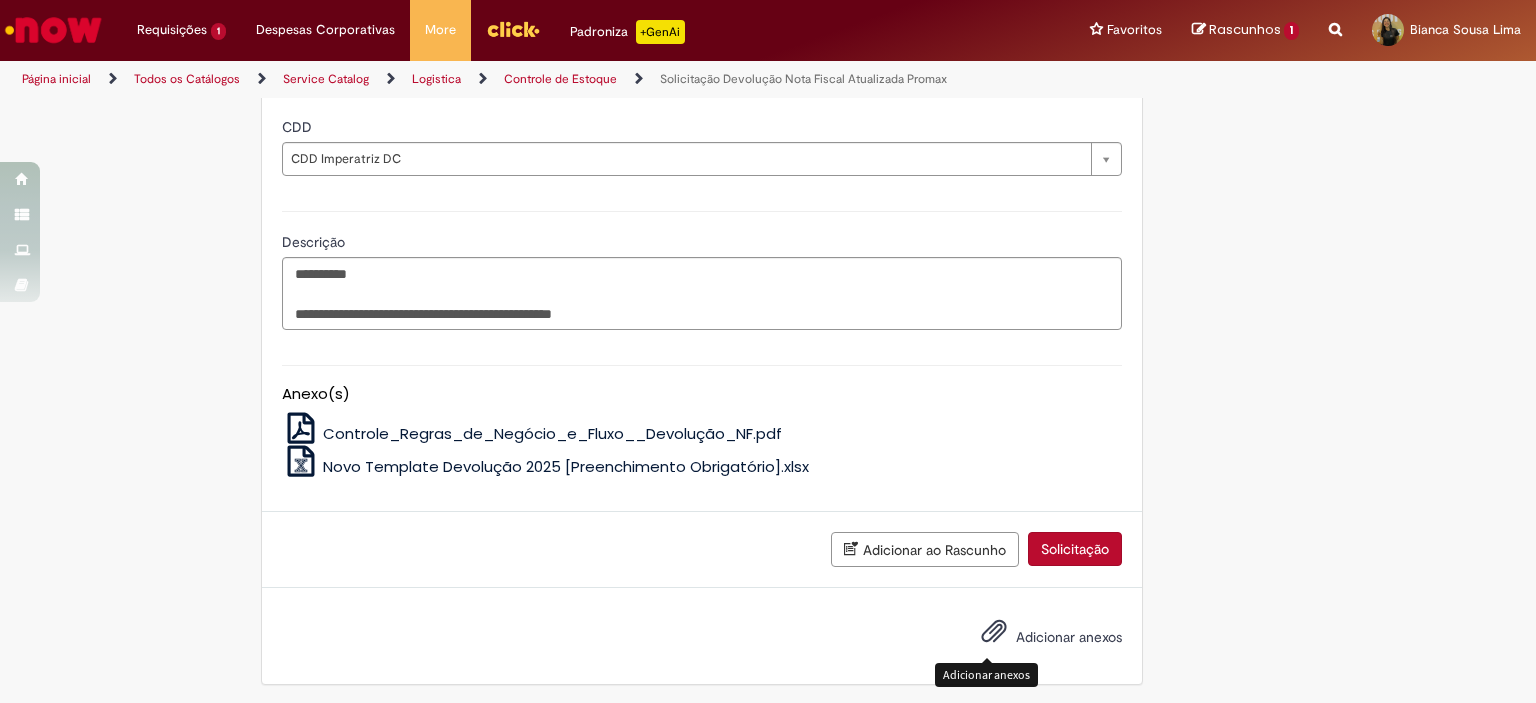 scroll, scrollTop: 1081, scrollLeft: 0, axis: vertical 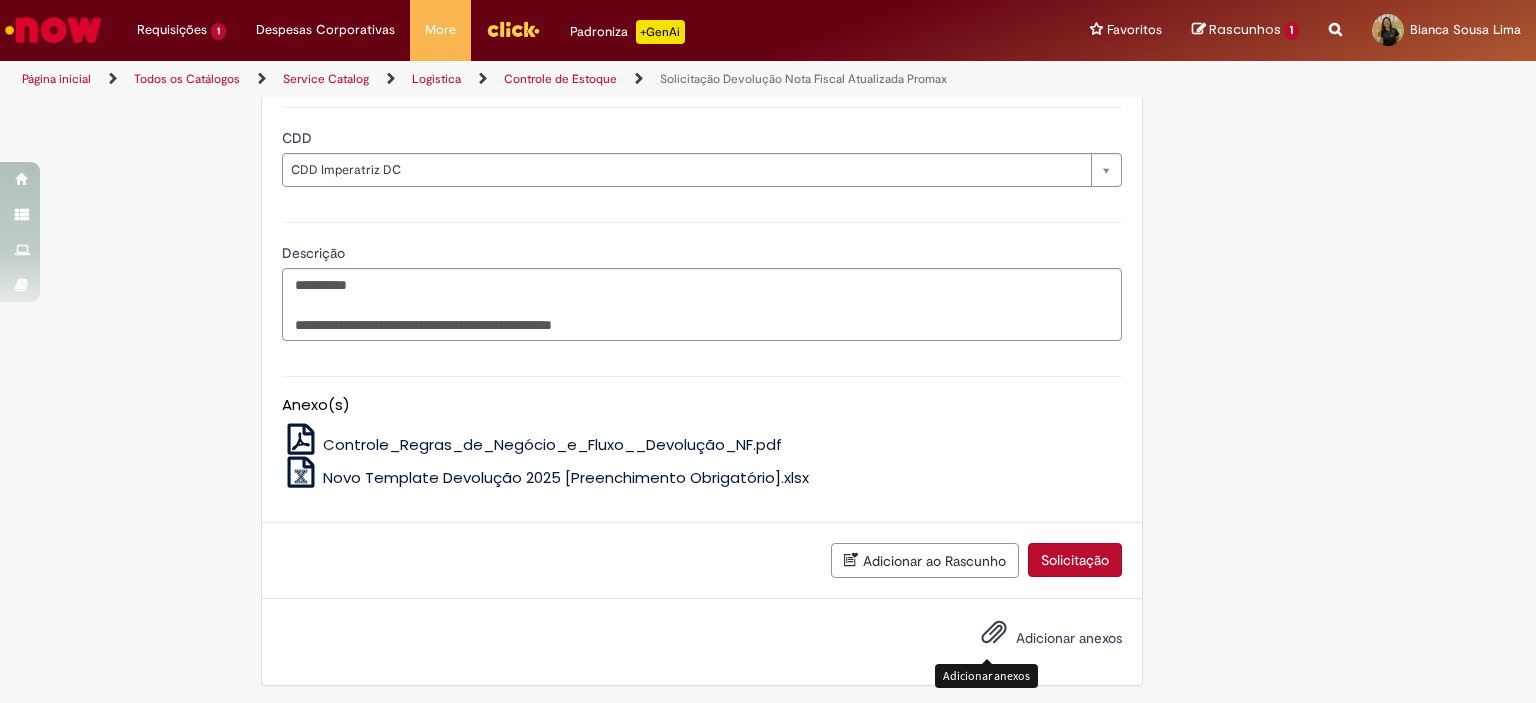 click at bounding box center [982, 638] 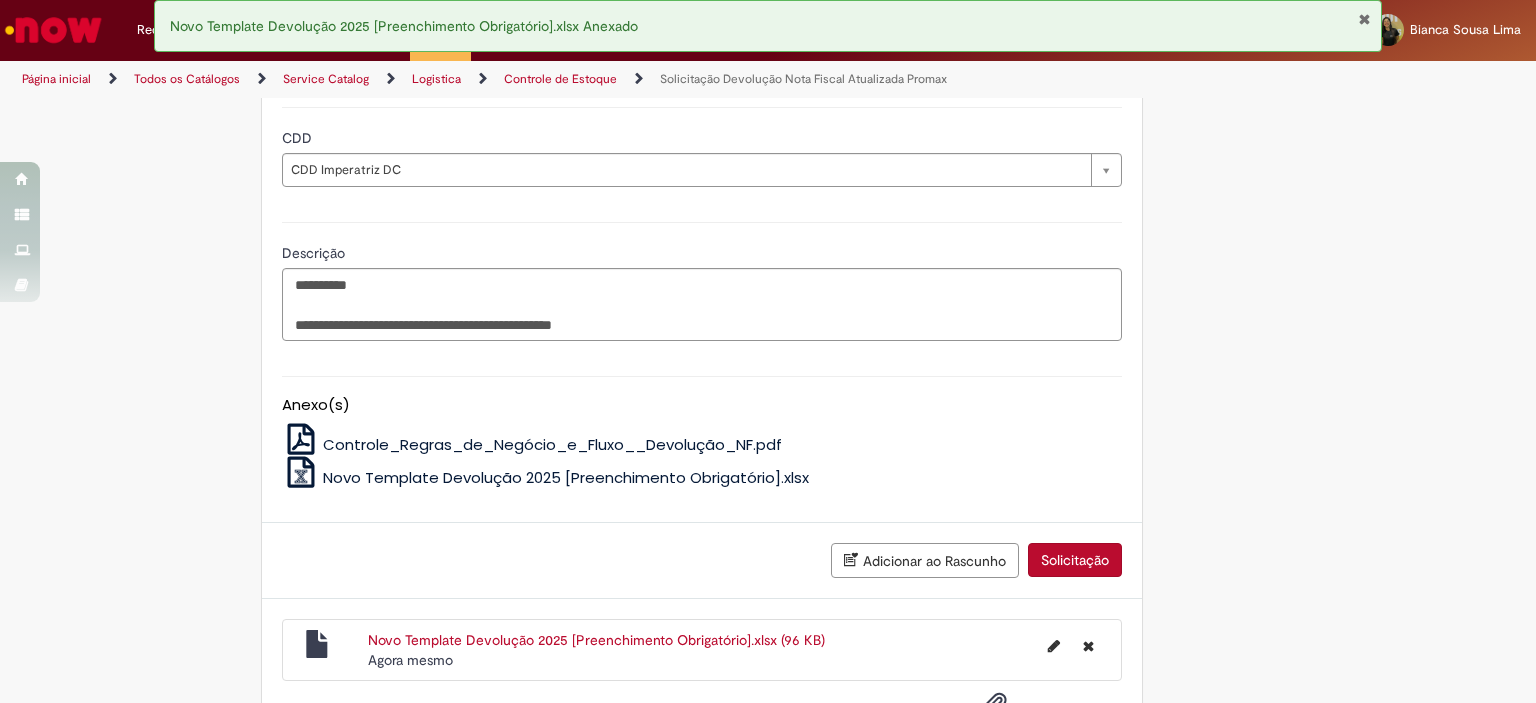 scroll, scrollTop: 1153, scrollLeft: 0, axis: vertical 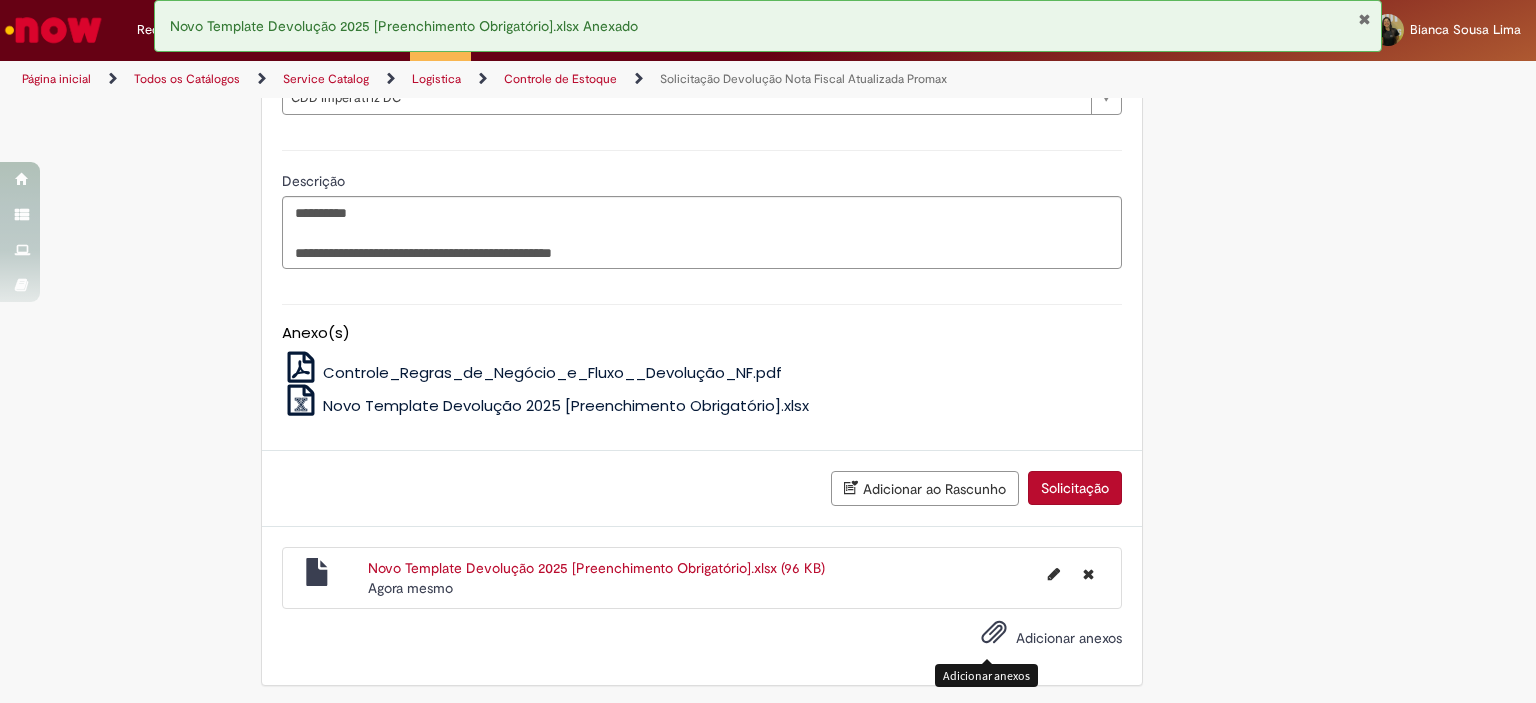 click on "Adicionar anexos" at bounding box center (994, 637) 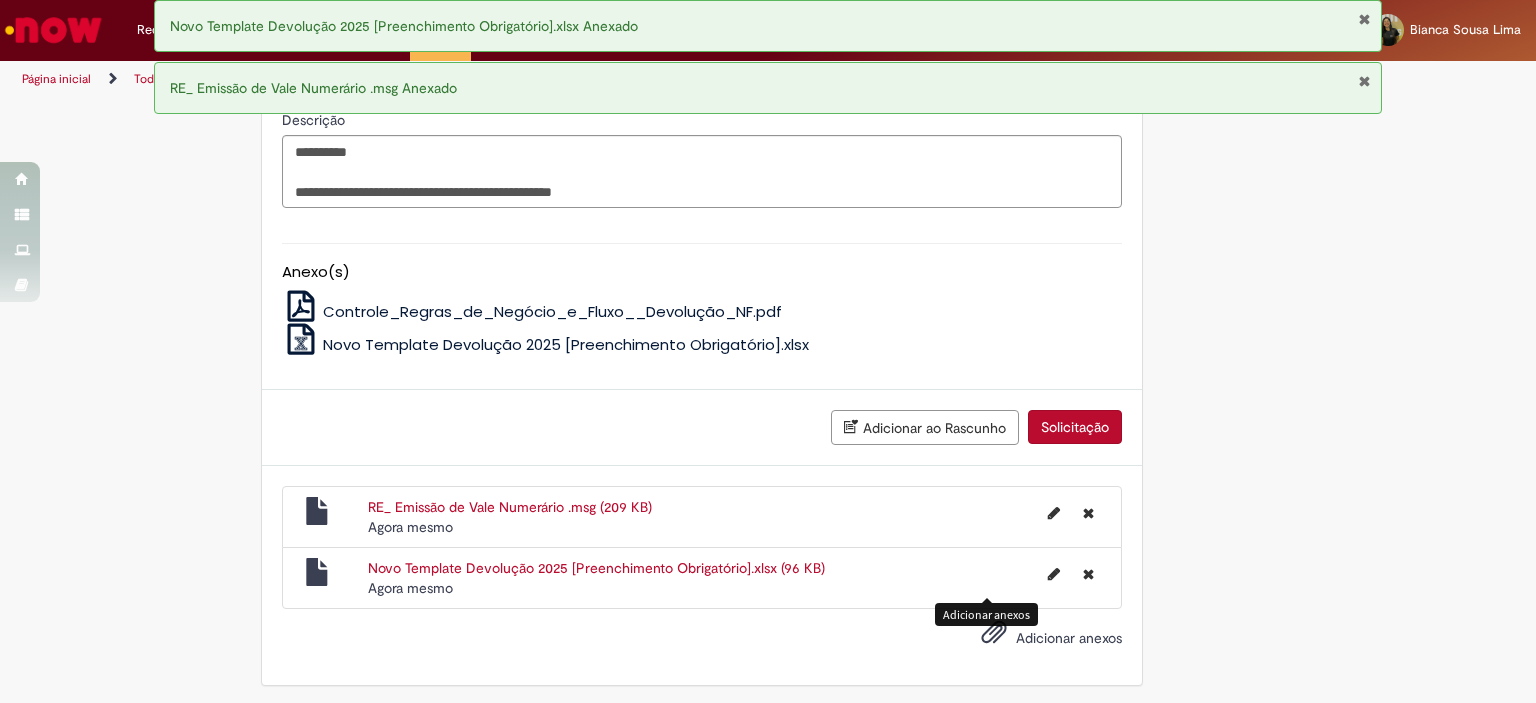 click on "Solicitação" at bounding box center [1075, 427] 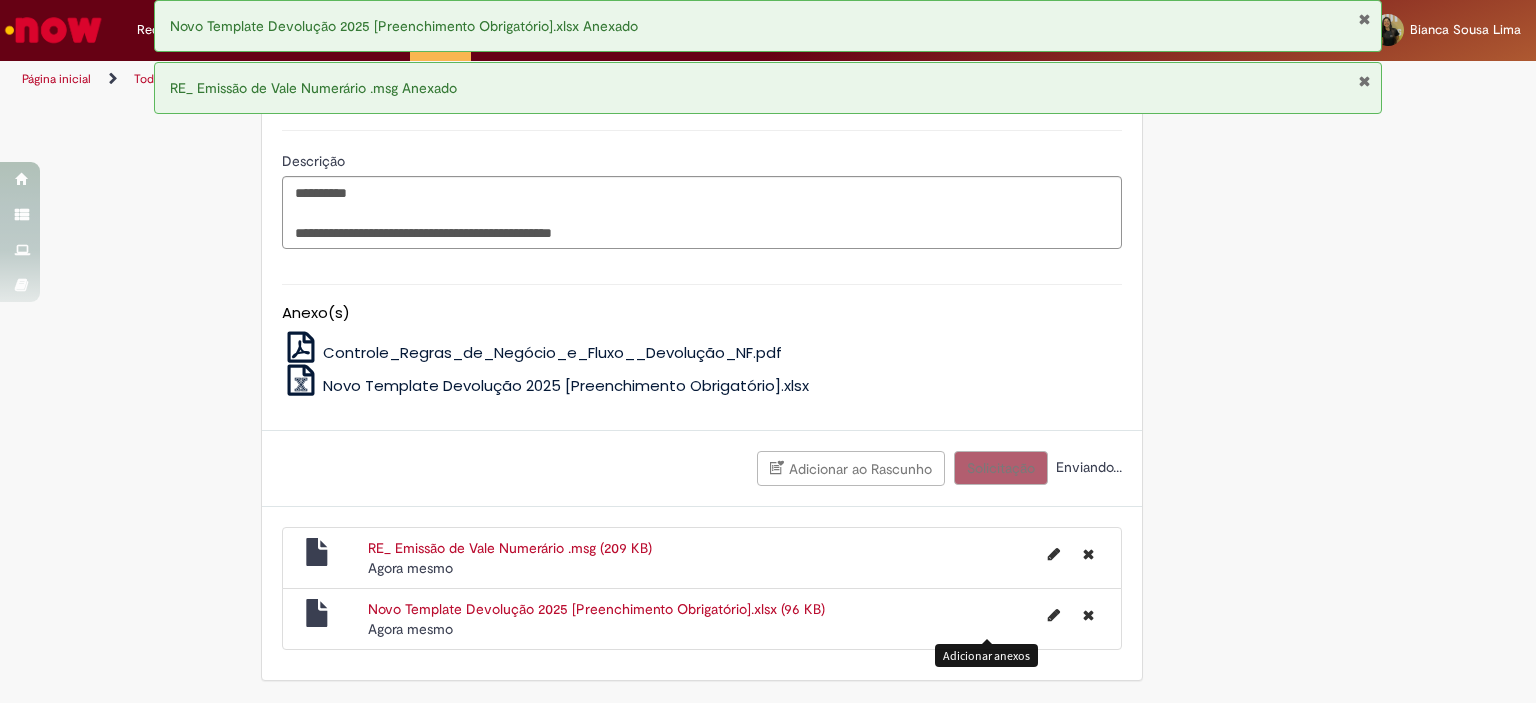 scroll, scrollTop: 1168, scrollLeft: 0, axis: vertical 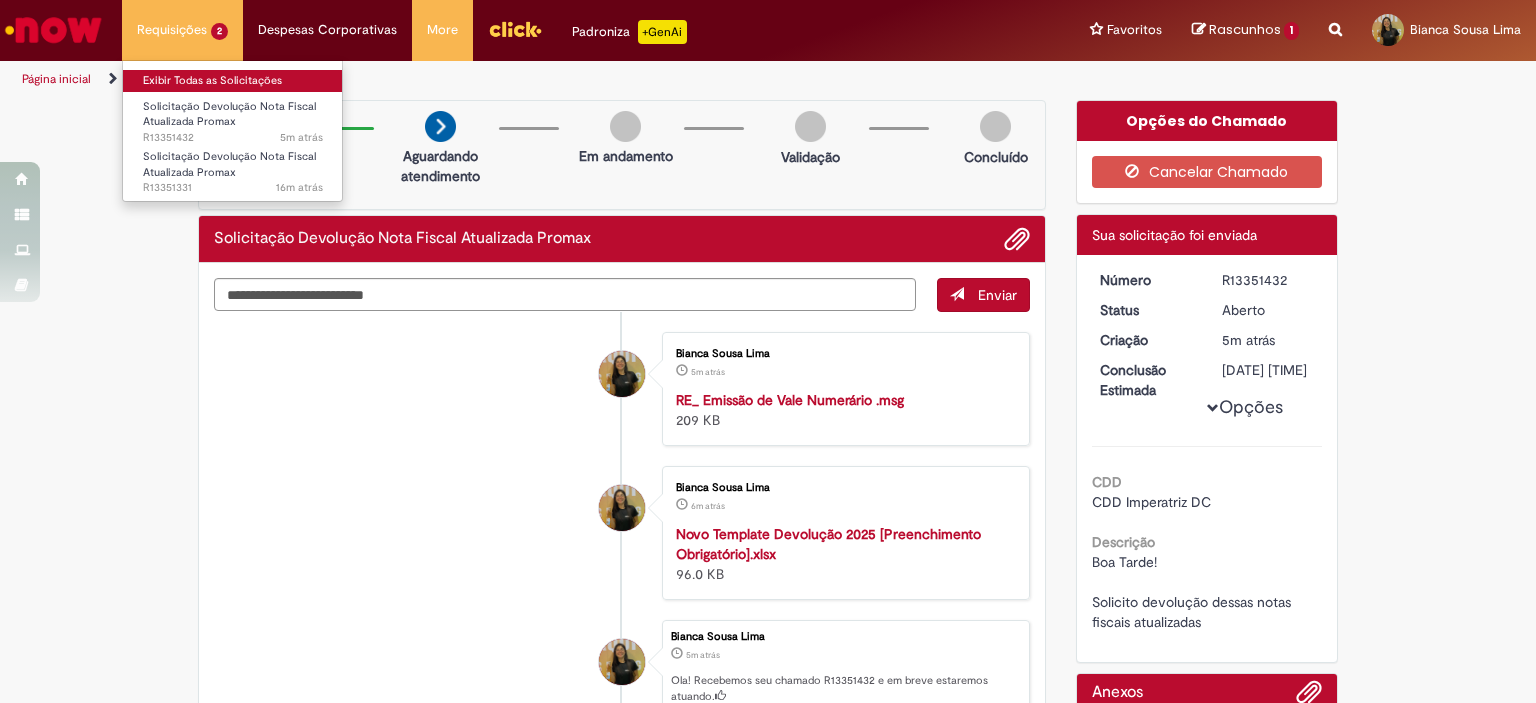 click on "Exibir Todas as Solicitações" at bounding box center (233, 81) 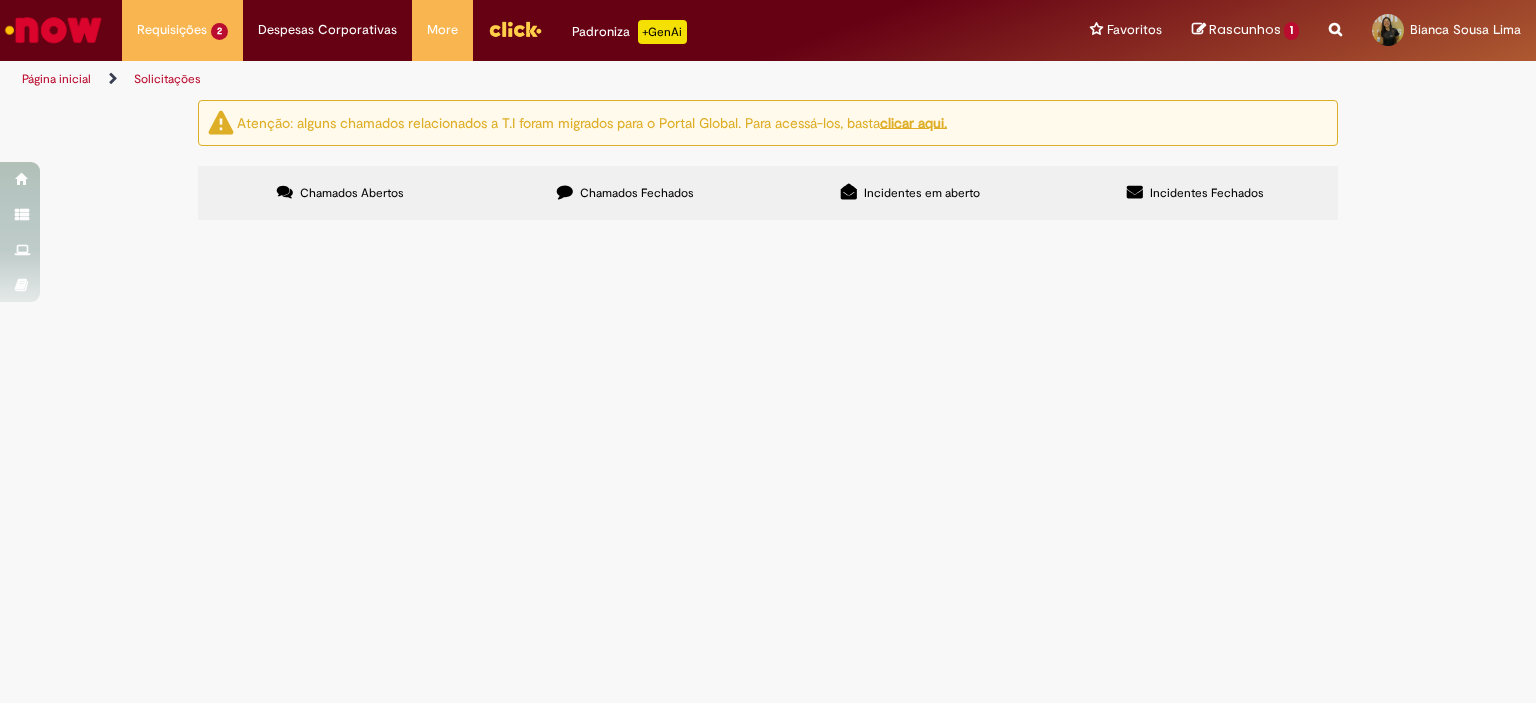 click at bounding box center (53, 30) 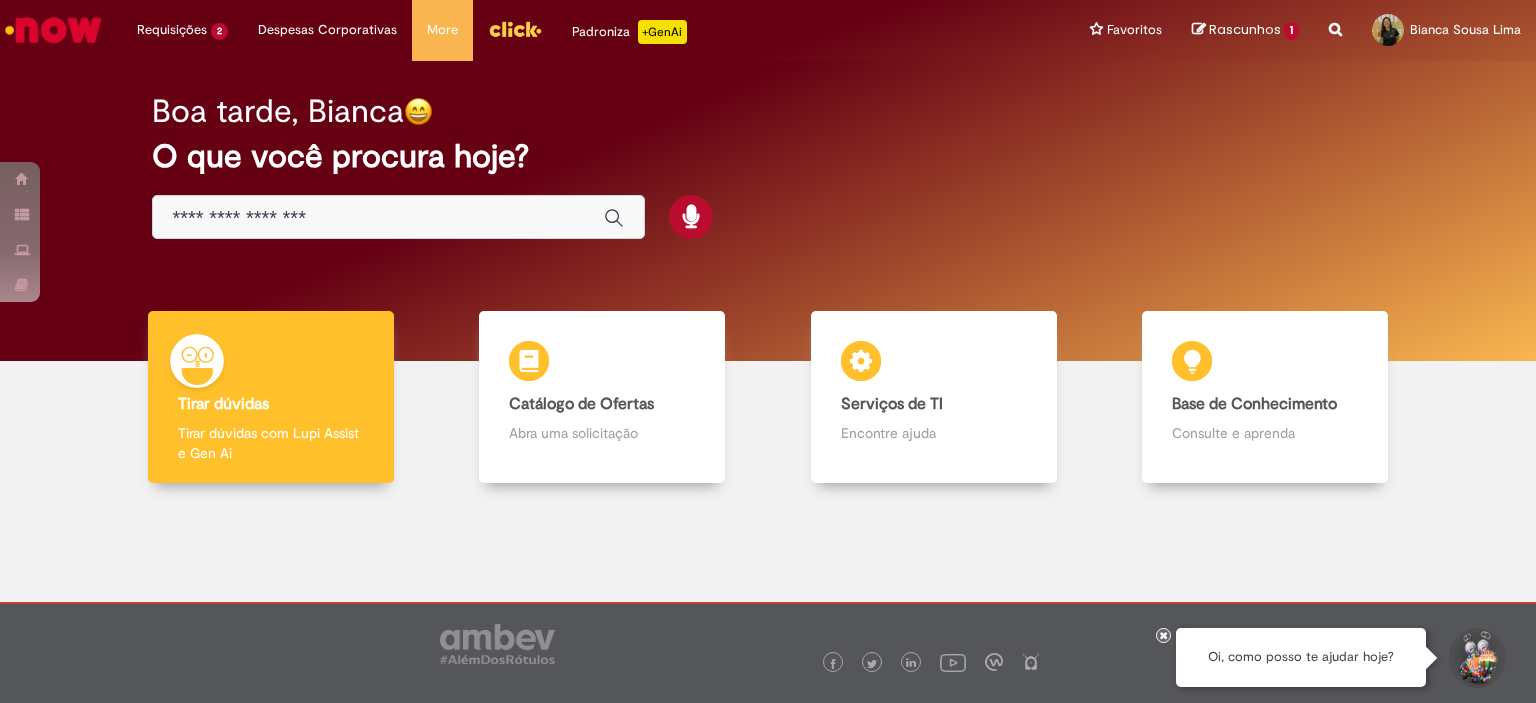 scroll, scrollTop: 0, scrollLeft: 0, axis: both 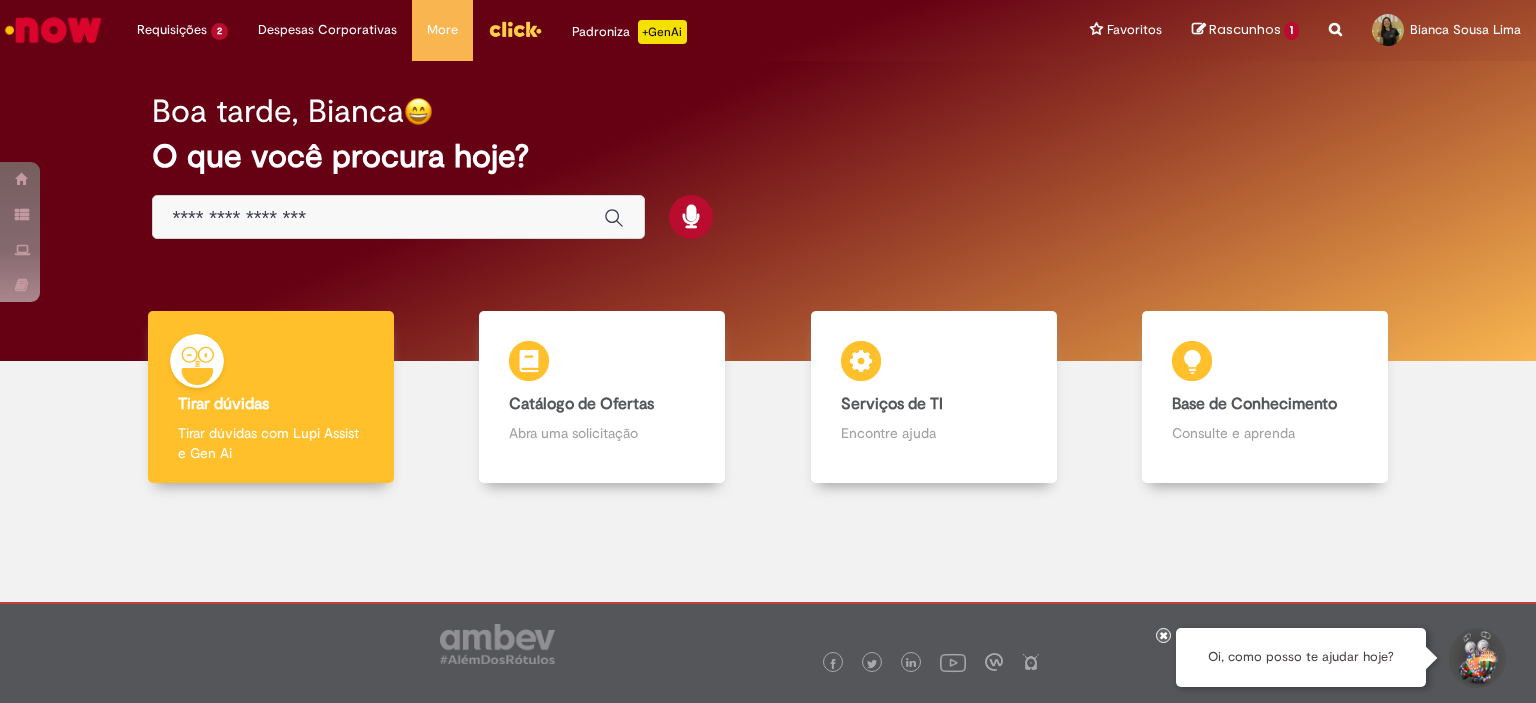 click on "Boa tarde, [FIRST]
O que você procura hoje?" at bounding box center [768, 167] 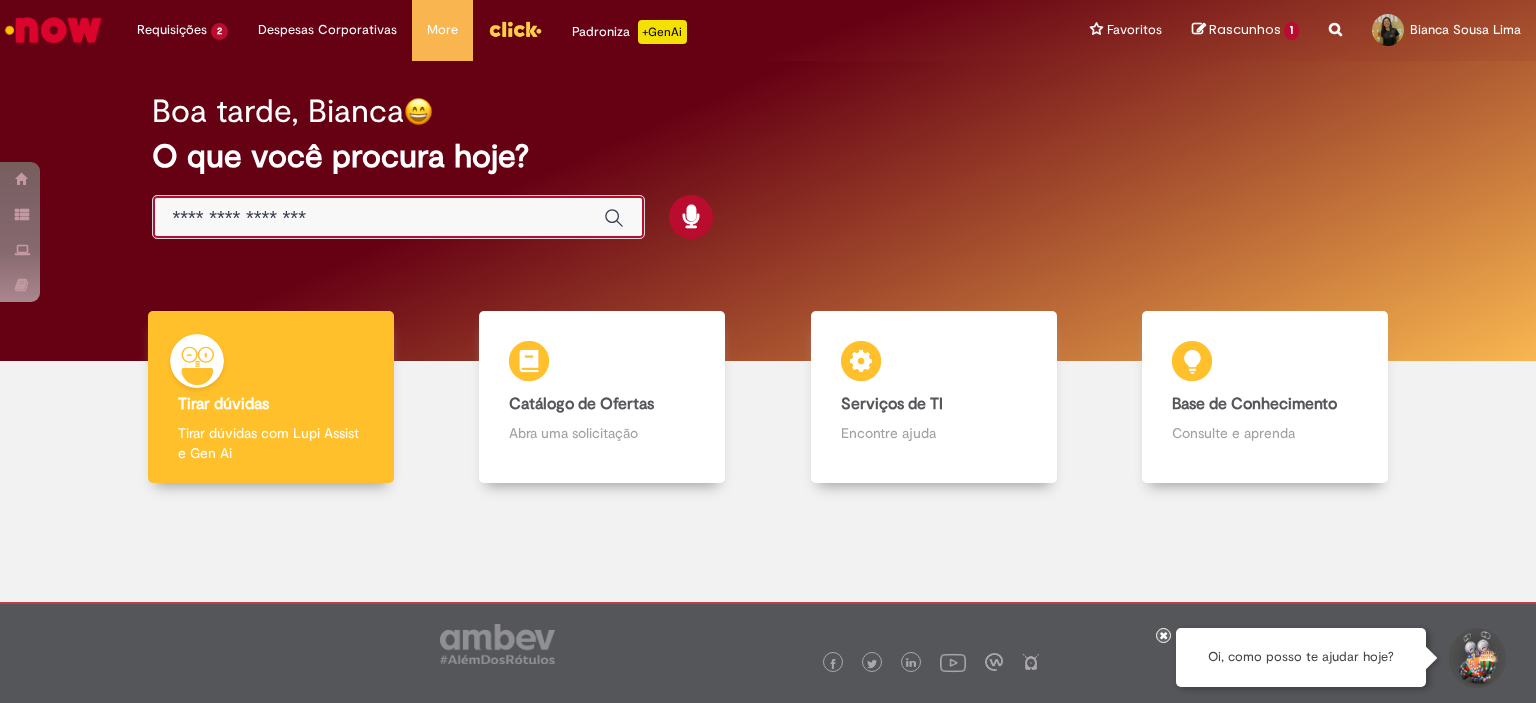 click at bounding box center [378, 218] 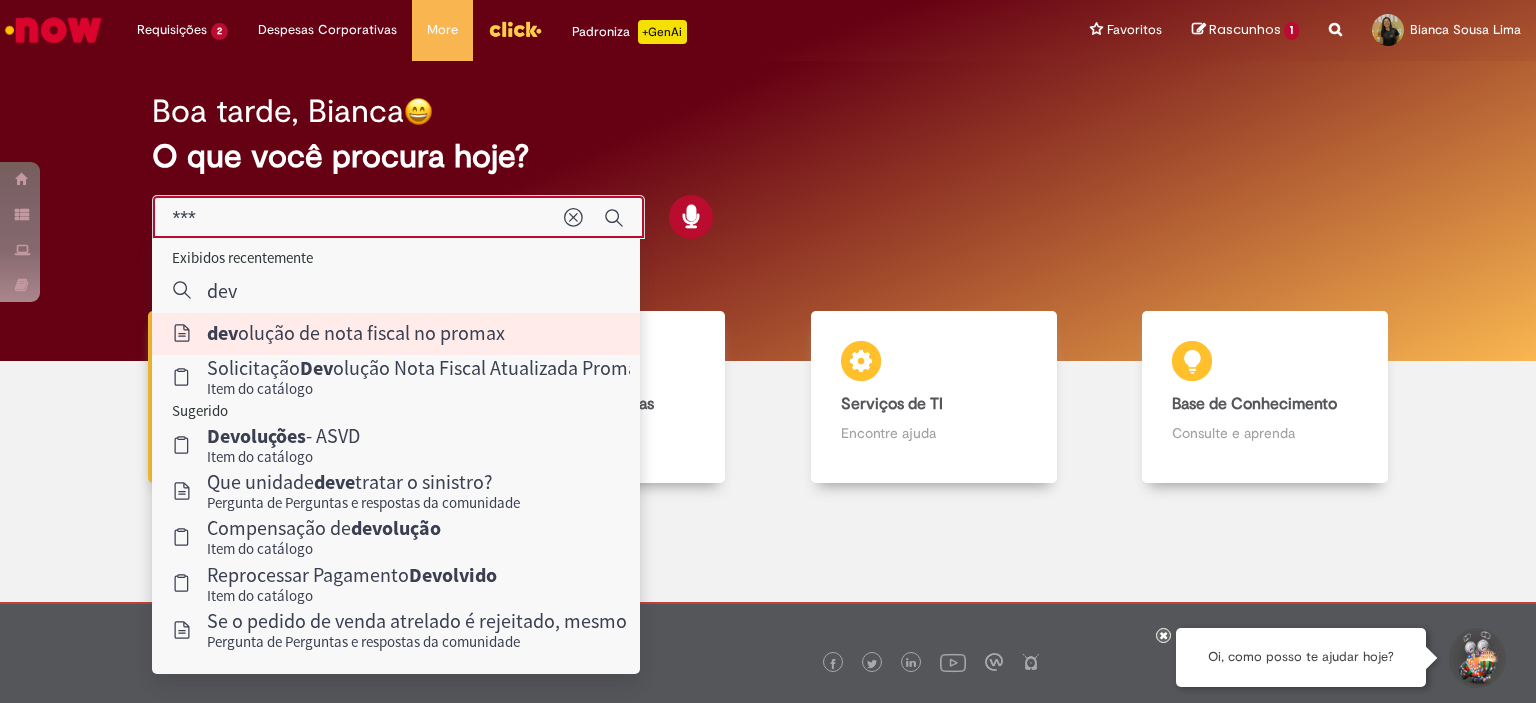 type on "**********" 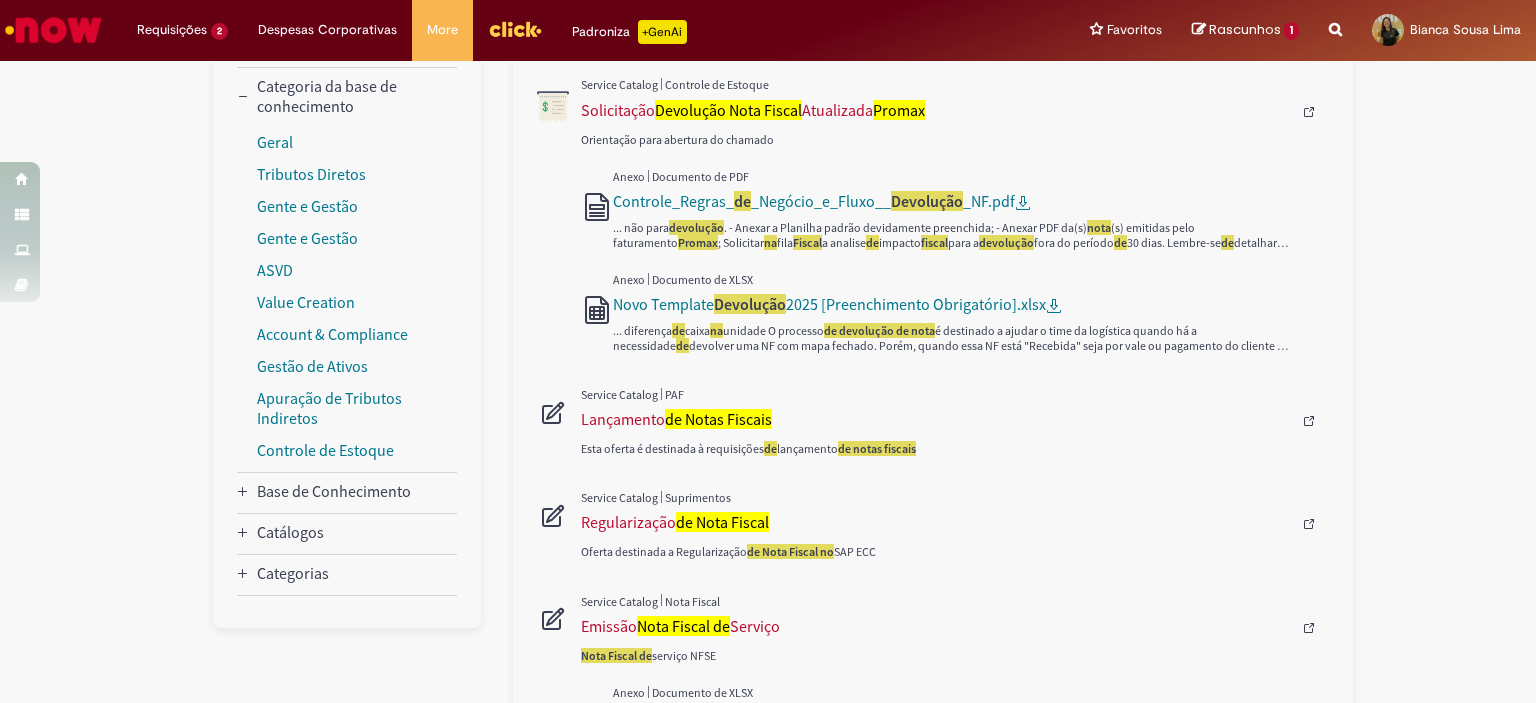 scroll, scrollTop: 0, scrollLeft: 0, axis: both 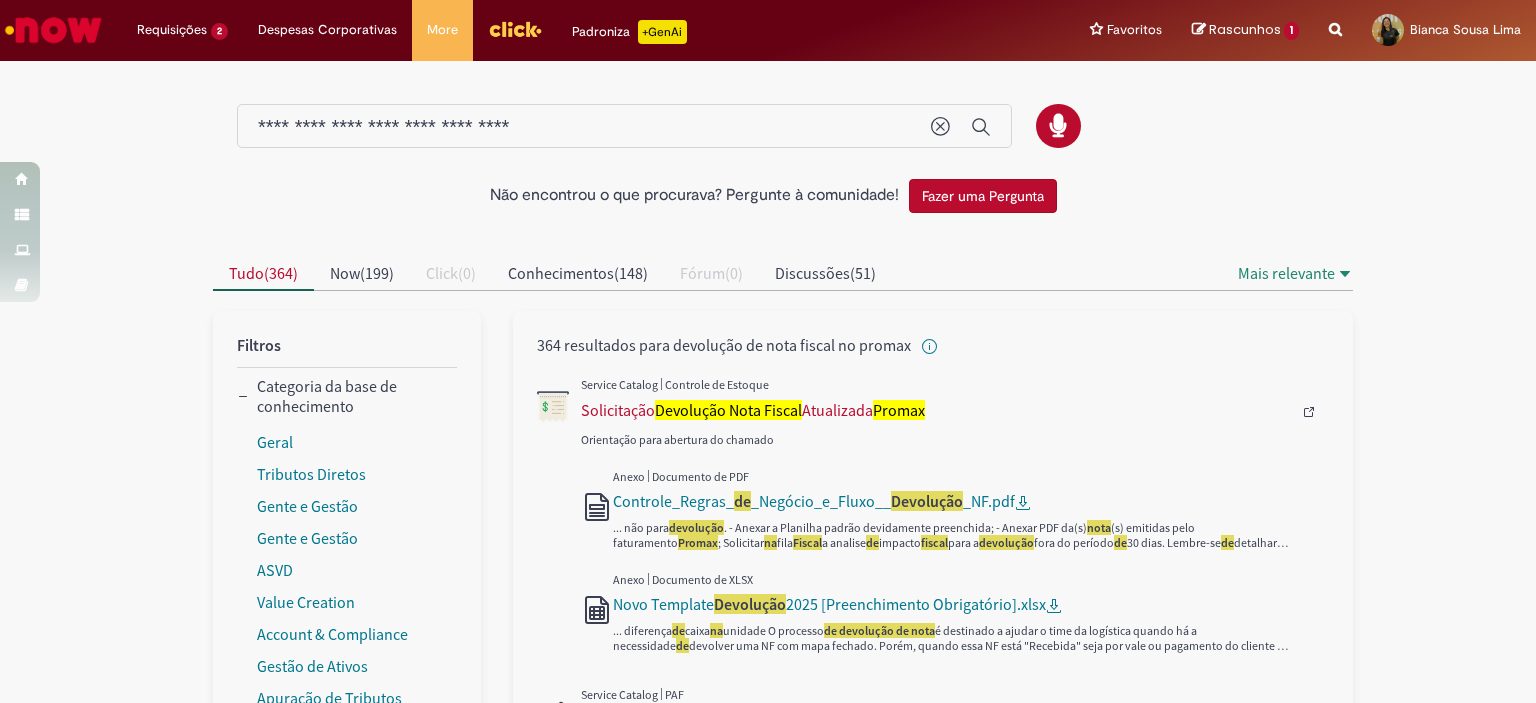 click on "Orientação para abertura do chamado Controle_Regras_ de _Negócio_e_Fluxo__ Devolução _NF.pdf ... não para  devolução . - Anexar a Planilha padrão devidamente preenchida; - Anexar PDF da(s)  nota (s) emitidas pelo faturamento  Promax ; Solicitar  na  fila  Fiscal  a analise  de  impacto  fiscal  para a  devolução  fora do período  de  30 dias. Lembre-se  de  detalhar todos ... Novo Template  Devolução  2025 [Preenchimento Obrigatório].xlsx ... diferença  de  caixa  na  unidade O processo  de devolução de nota  é destinado a ajudar o time da logística quando há a necessidade  de  devolver uma NF com mapa fechado. Porém, quando essa NF está "Recebida" seja por vale ou pagamento do cliente é preciso envolver ..." at bounding box center (955, 517) 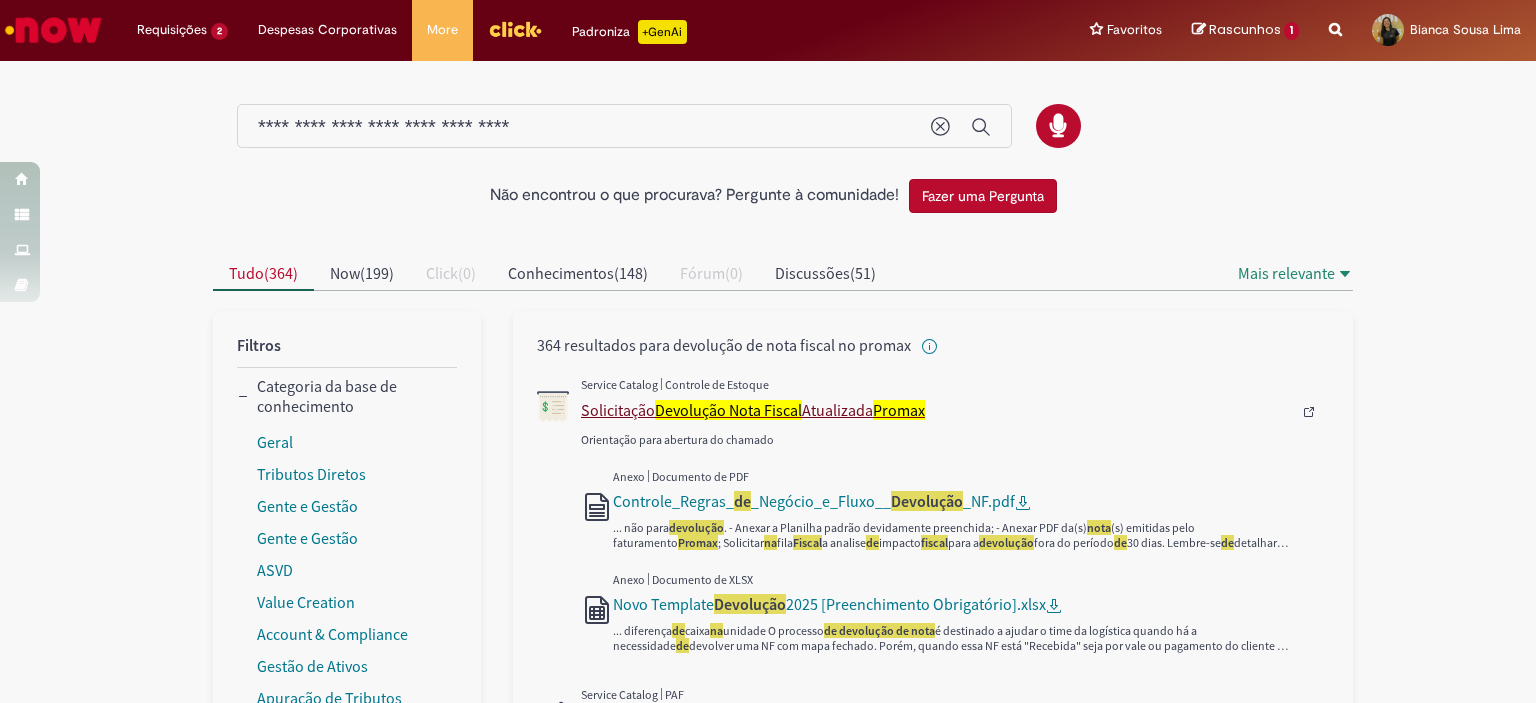 click on "Solicitação  Devolução Nota Fiscal  Atualizada  Promax" at bounding box center (936, 410) 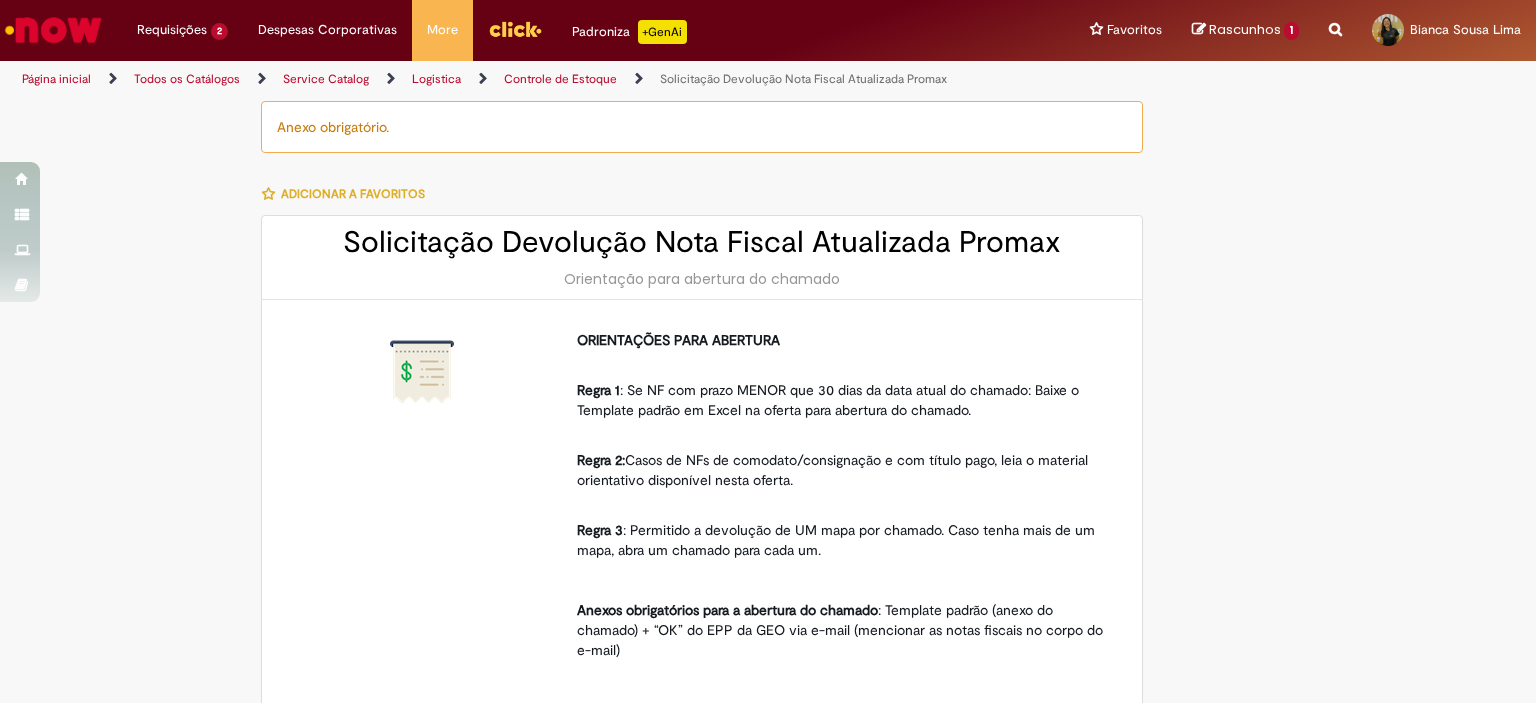 type on "**********" 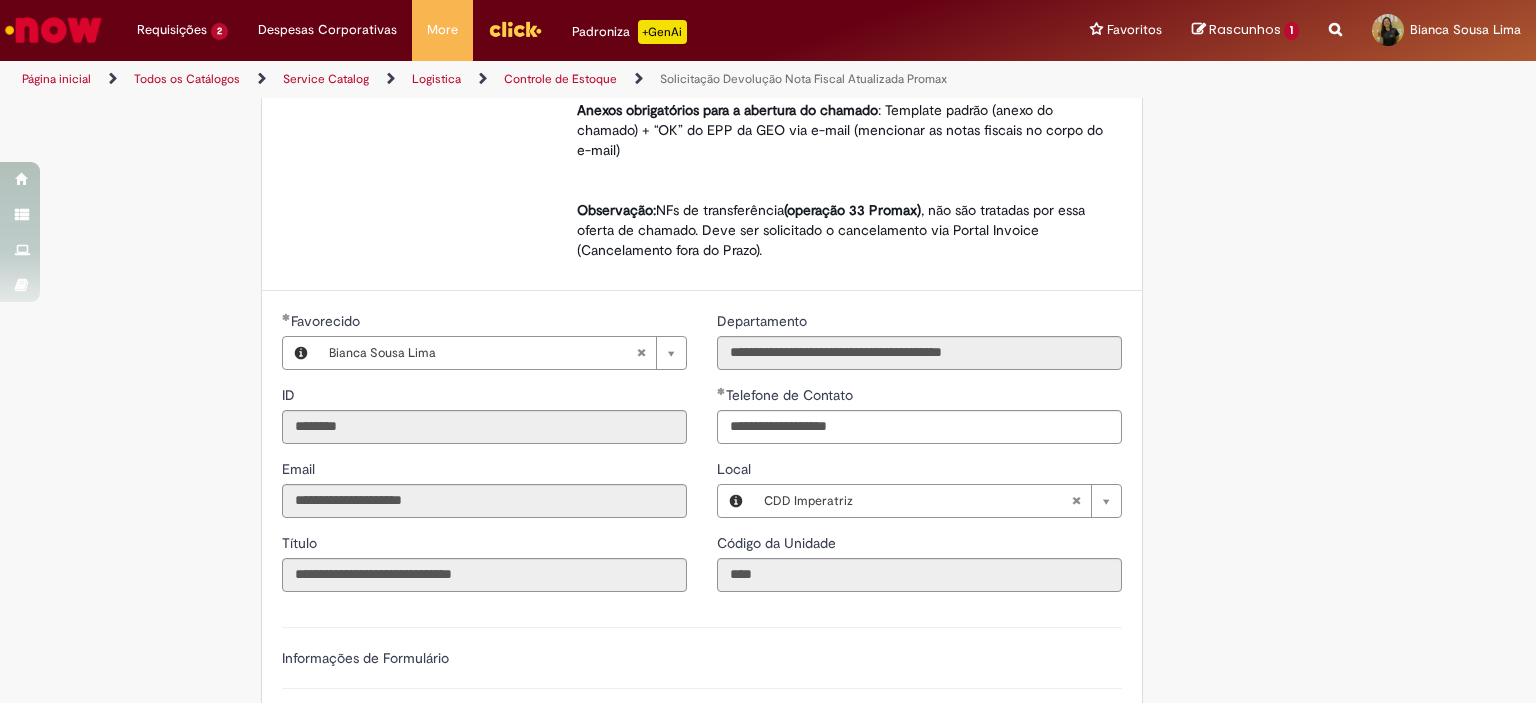 scroll, scrollTop: 700, scrollLeft: 0, axis: vertical 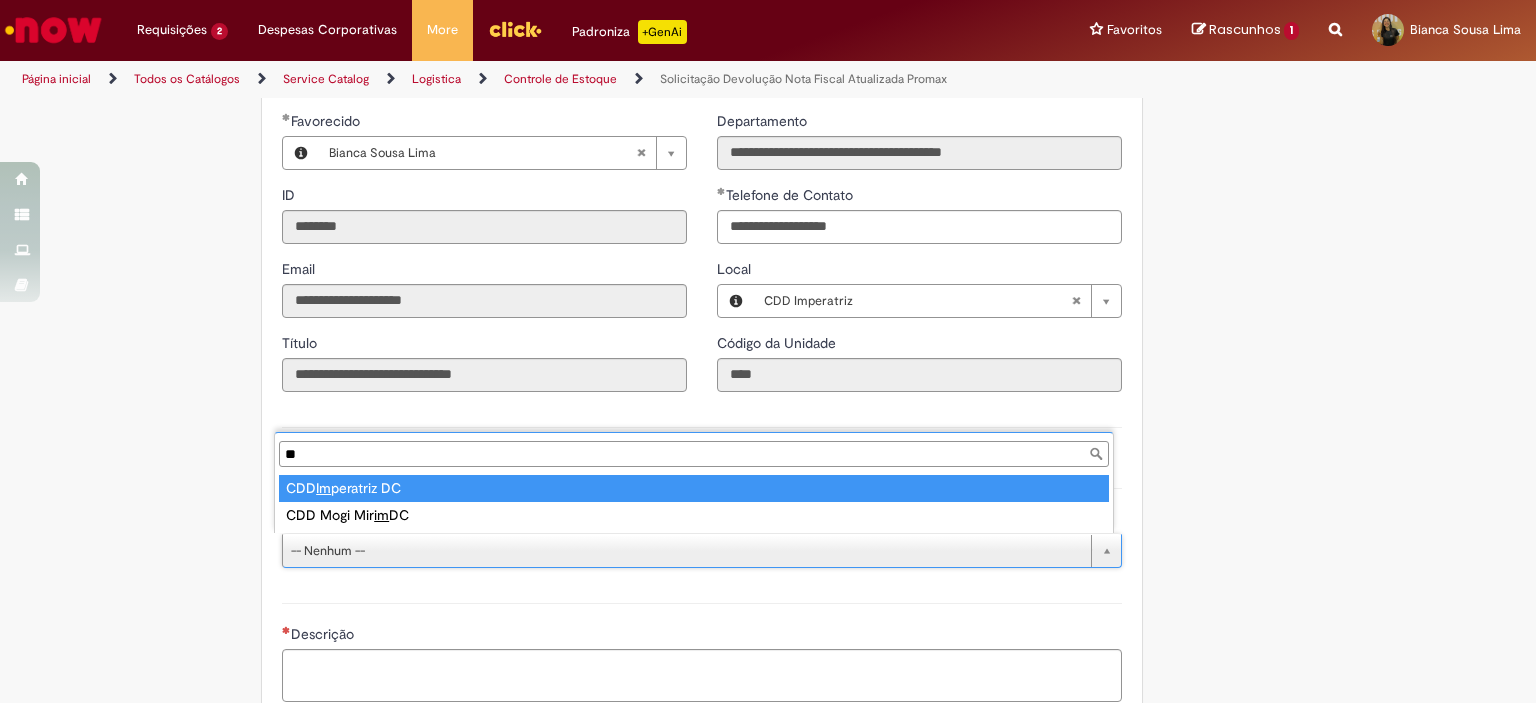 type on "**" 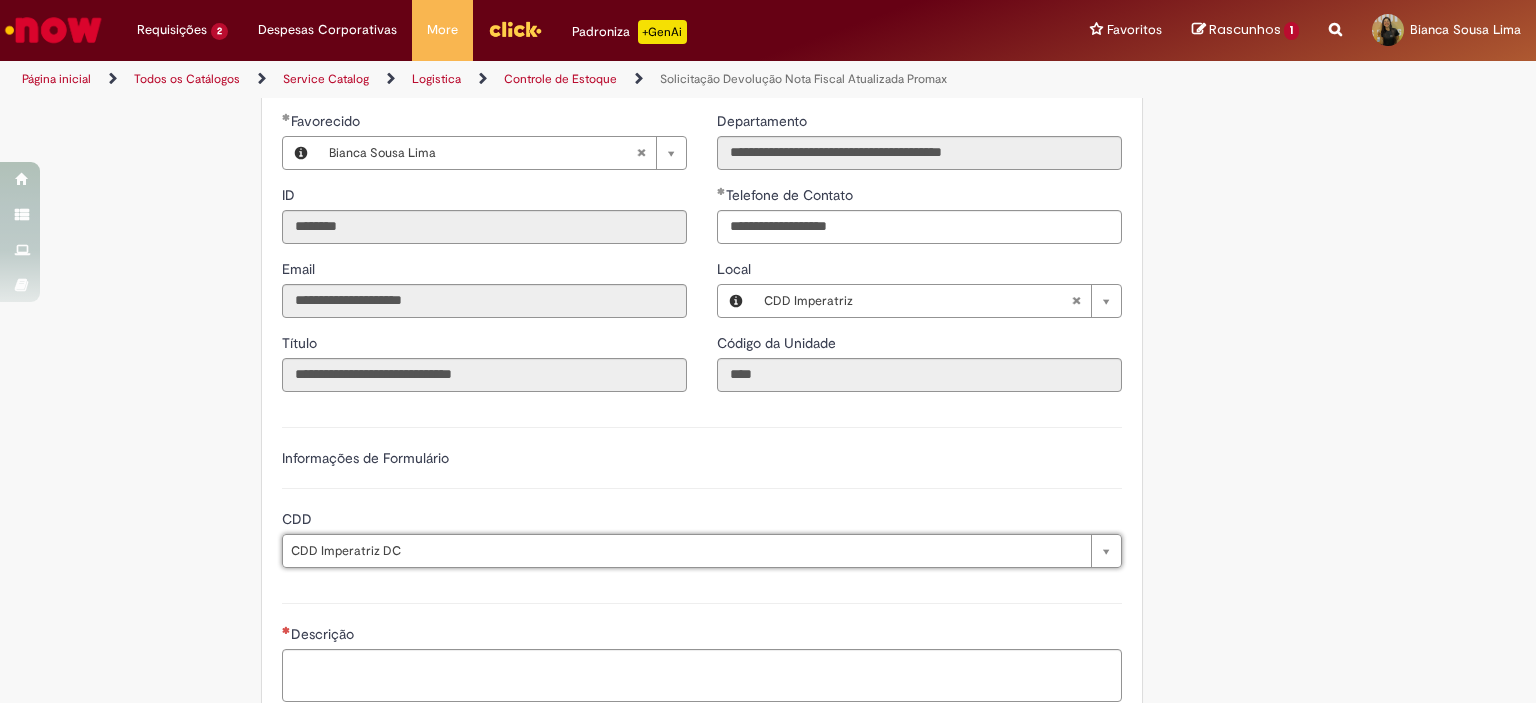 scroll, scrollTop: 900, scrollLeft: 0, axis: vertical 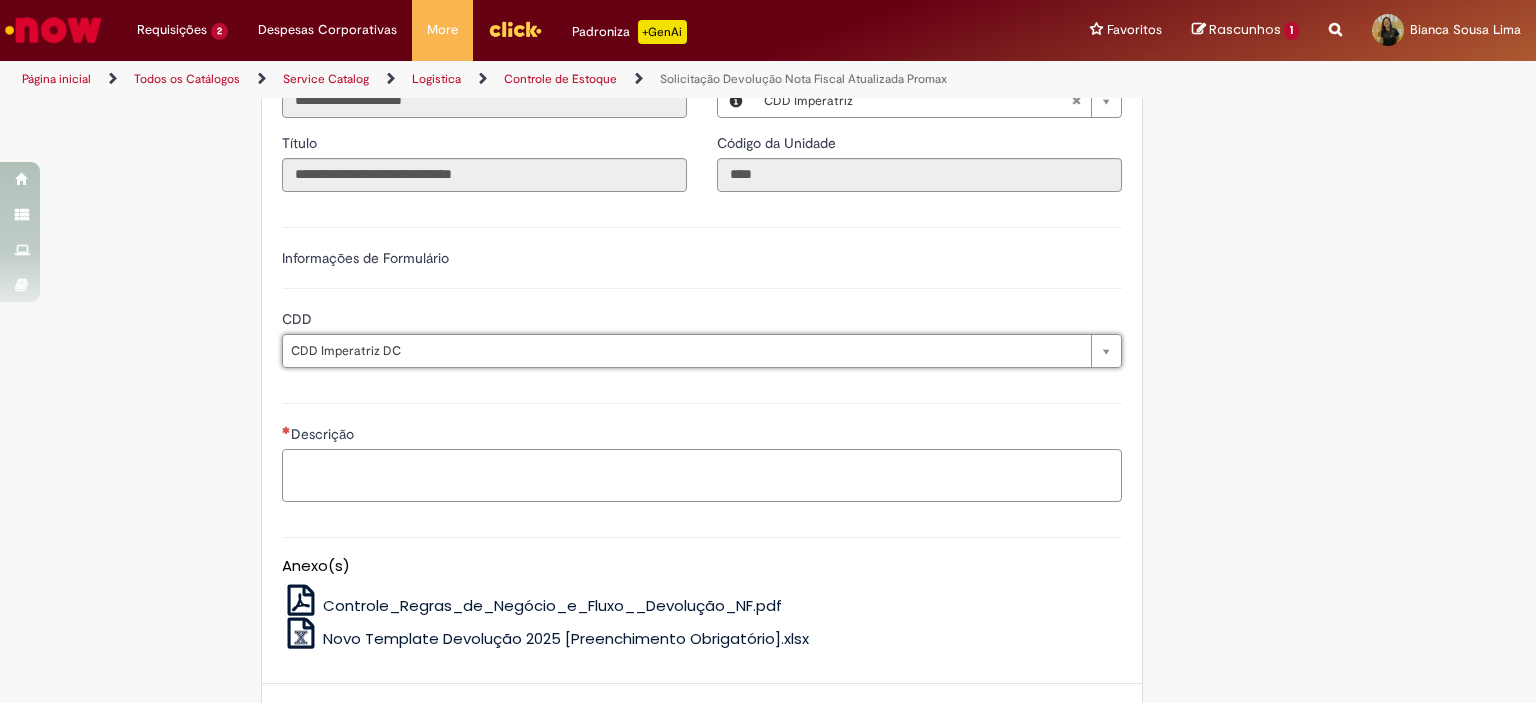 click on "Descrição" at bounding box center [702, 476] 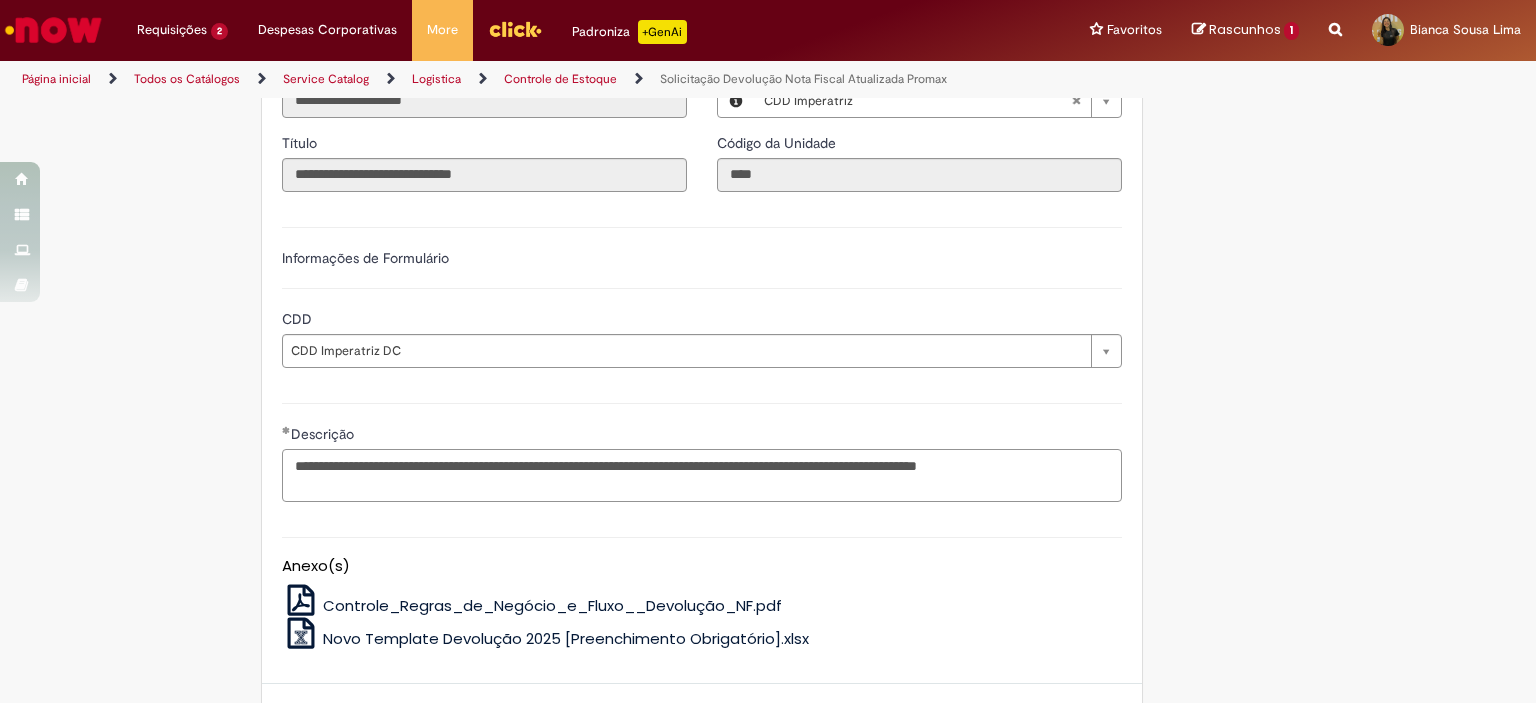 type on "**********" 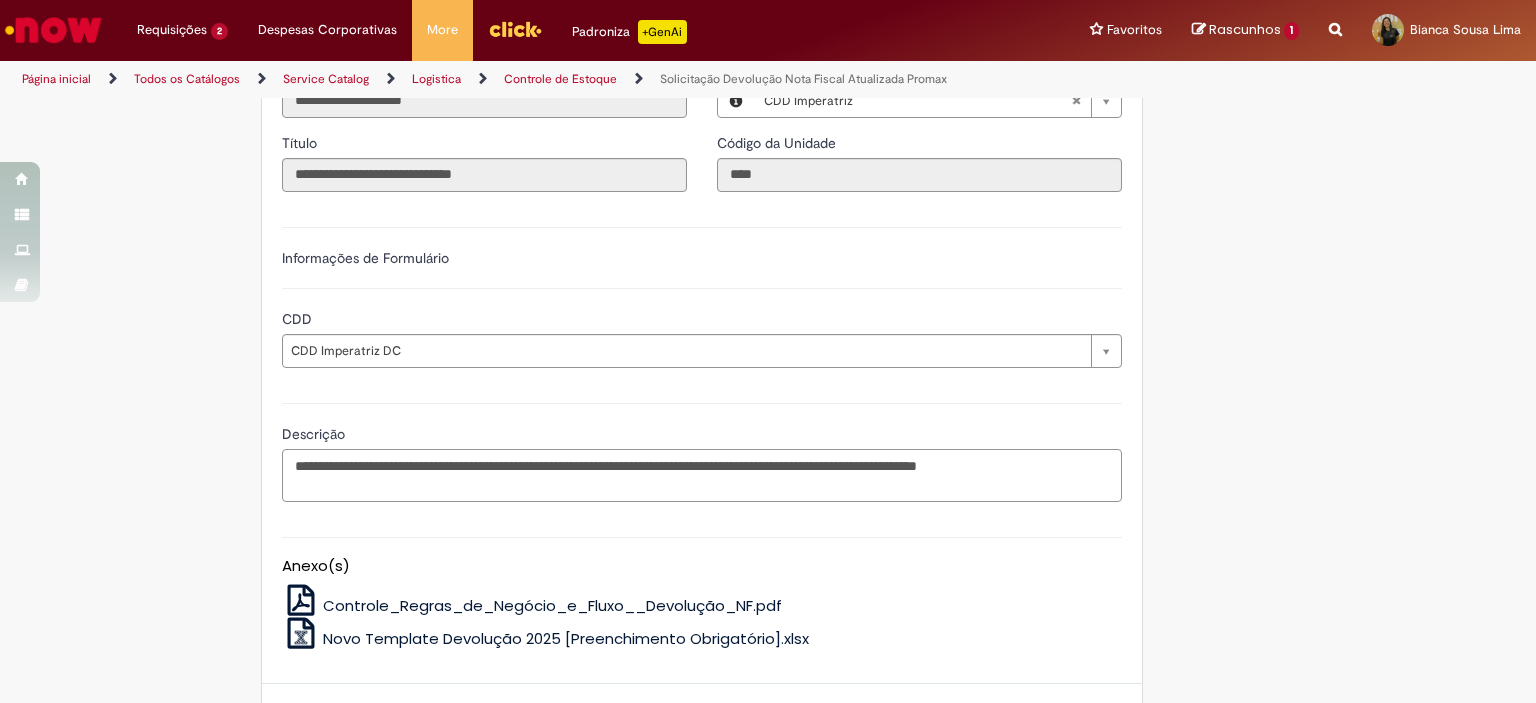 scroll, scrollTop: 1061, scrollLeft: 0, axis: vertical 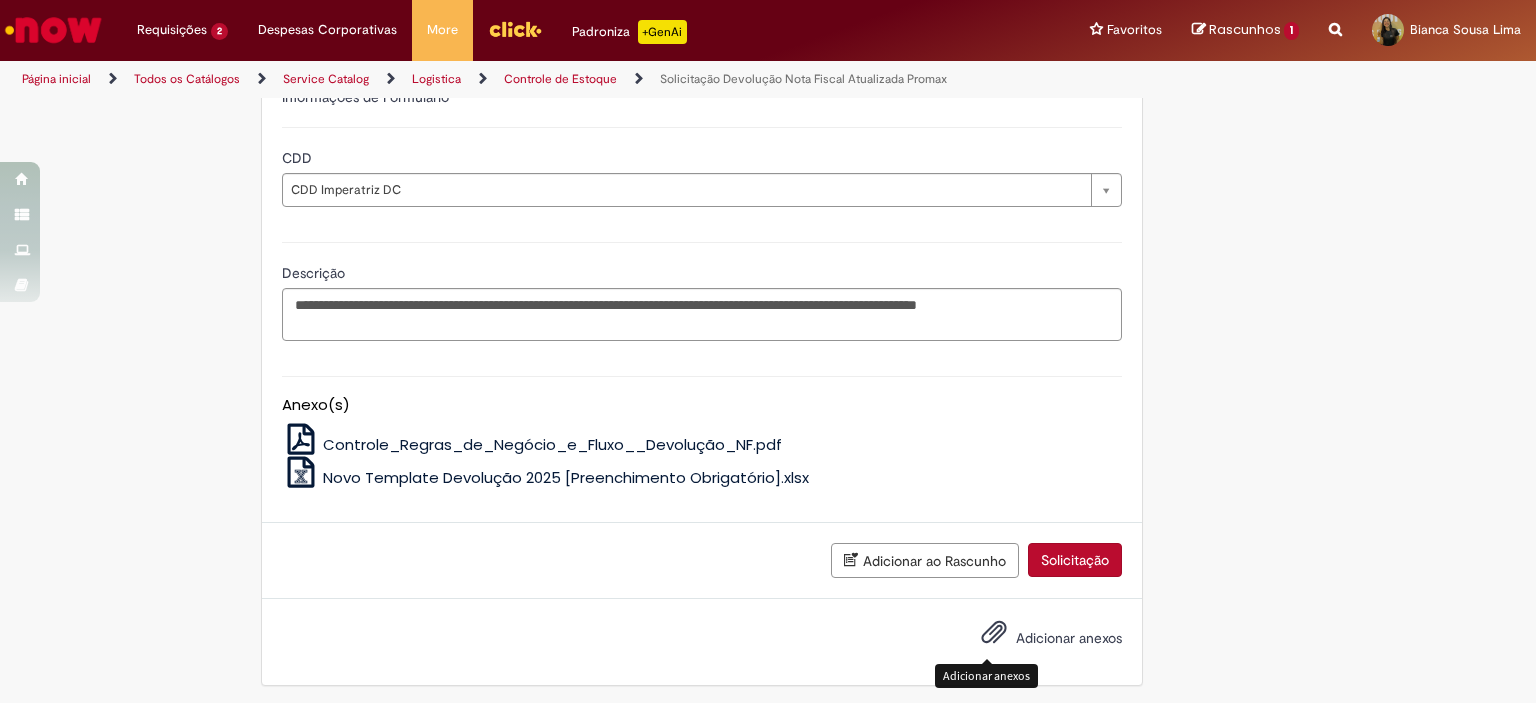 click on "Adicionar anexos" at bounding box center [994, 637] 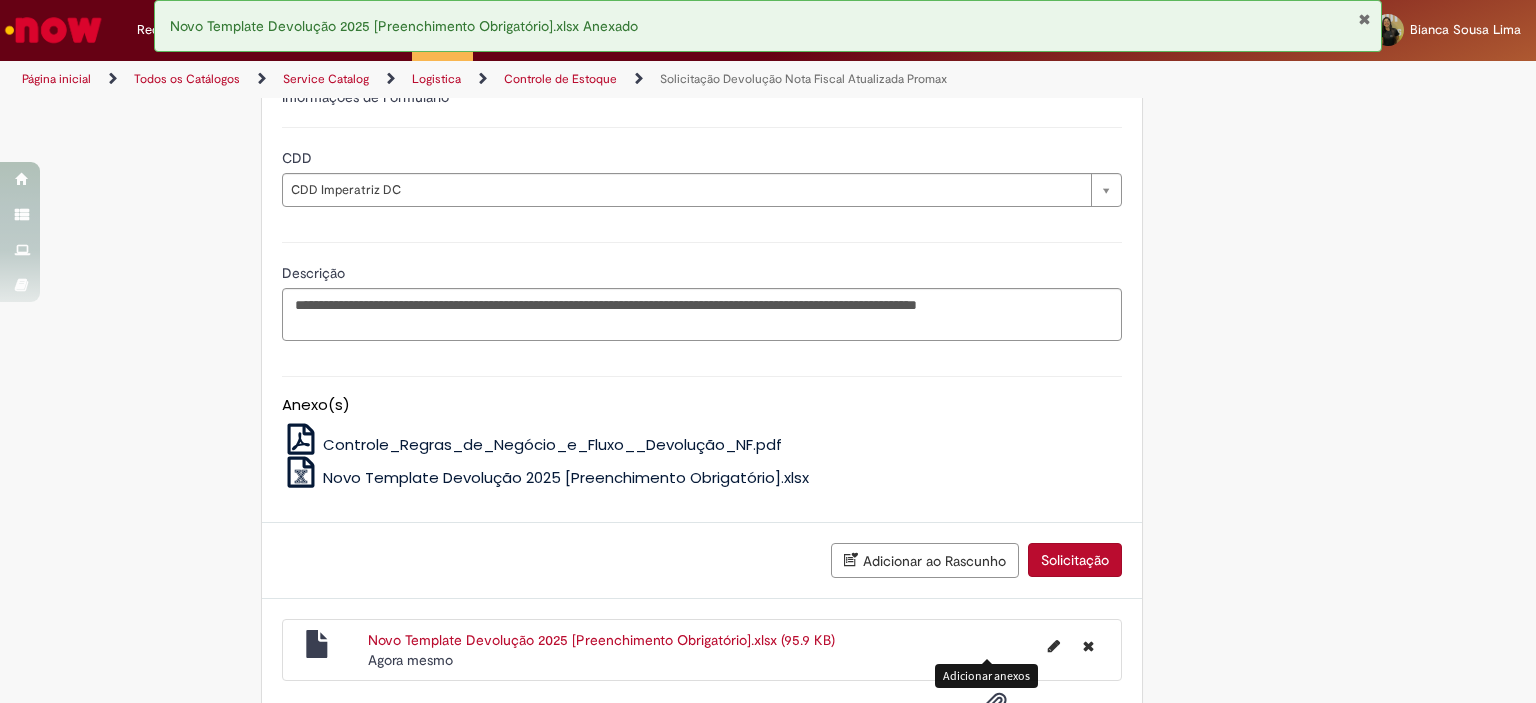 scroll, scrollTop: 1133, scrollLeft: 0, axis: vertical 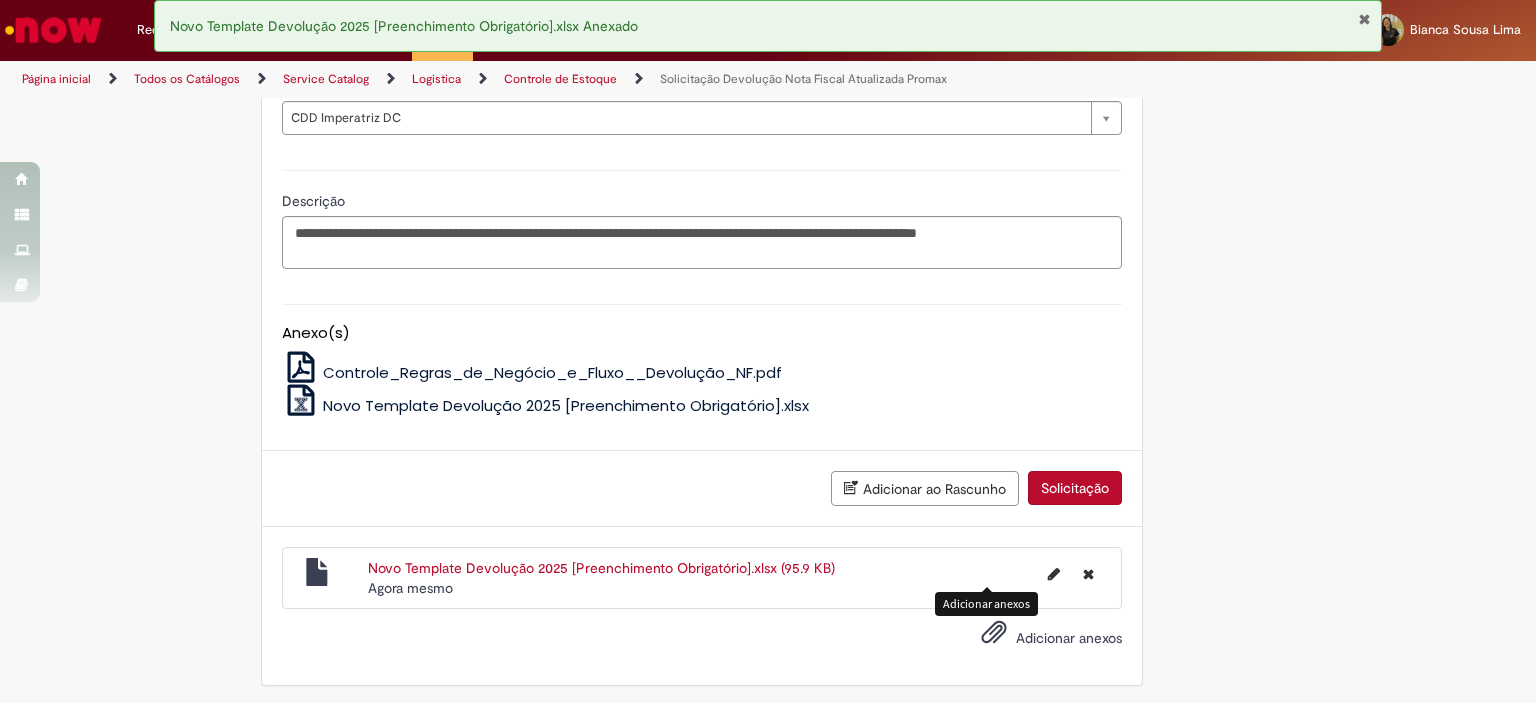 click on "Solicitação" at bounding box center (1075, 488) 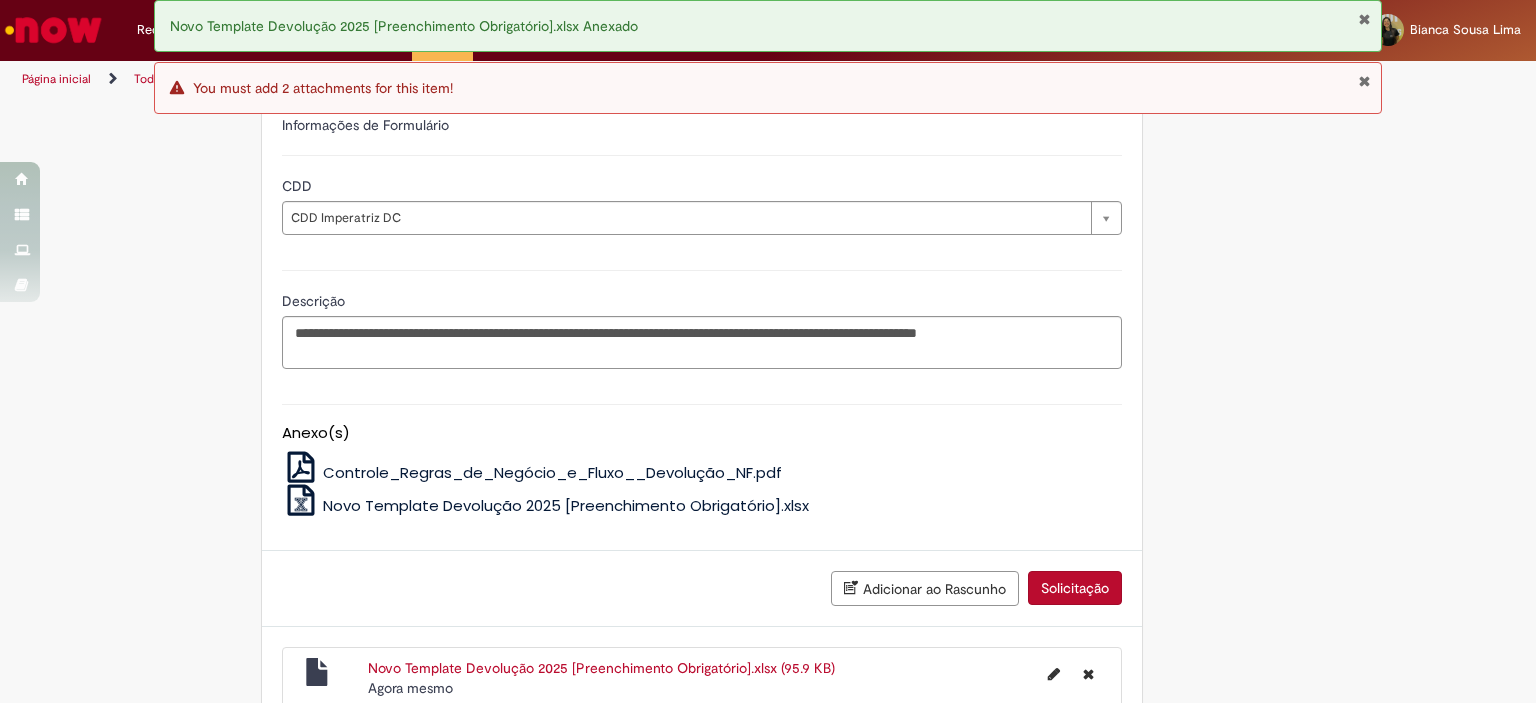 scroll, scrollTop: 1133, scrollLeft: 0, axis: vertical 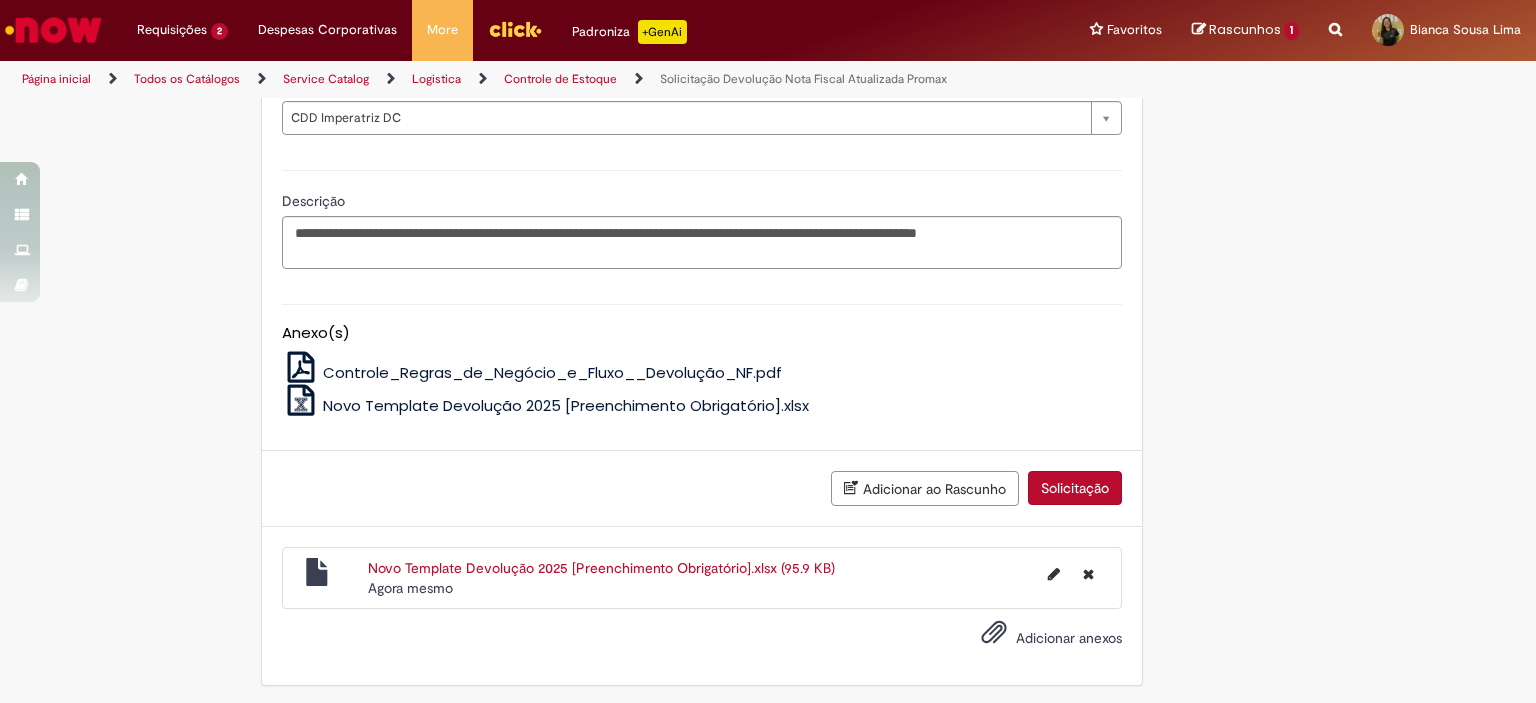 click on "Solicitação" at bounding box center [1075, 488] 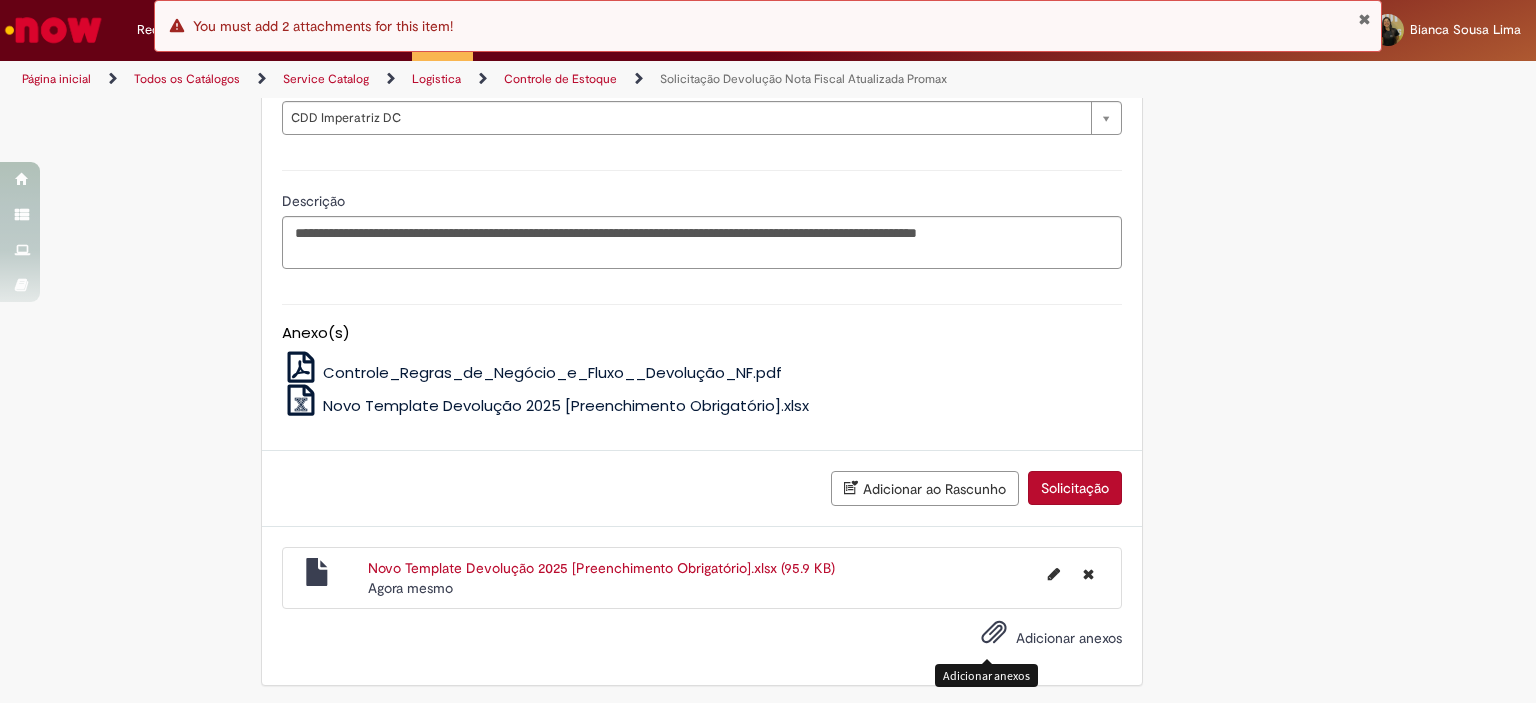 click at bounding box center [994, 633] 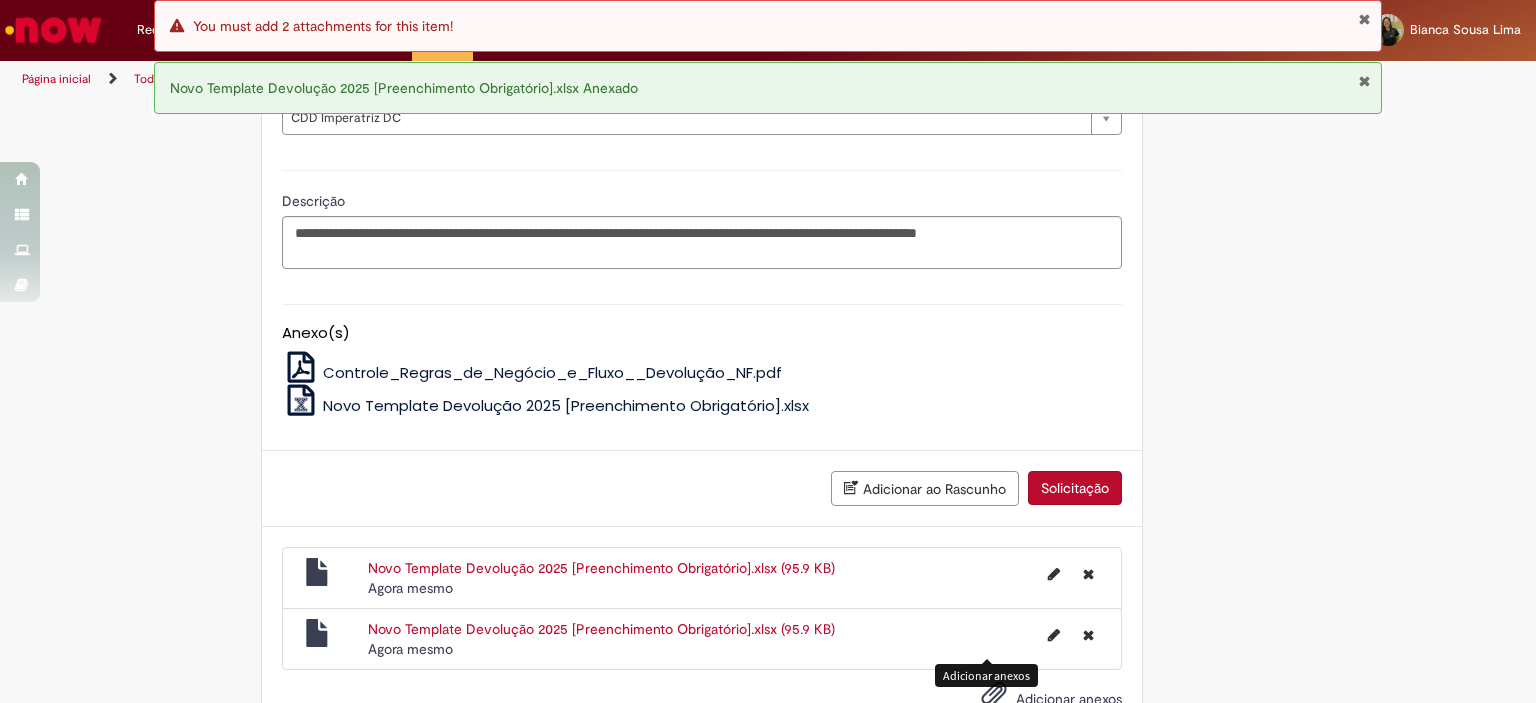click on "Solicitação" at bounding box center [1075, 488] 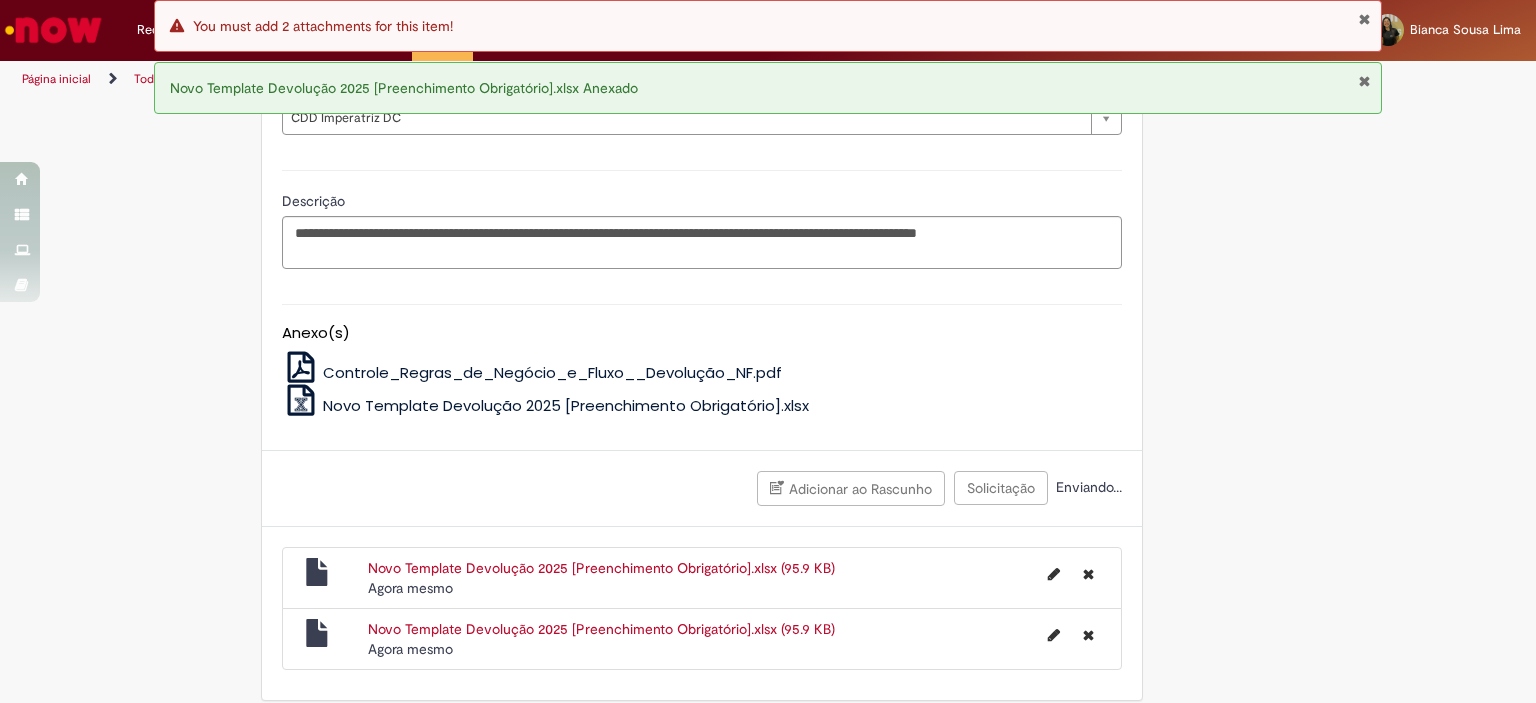 scroll, scrollTop: 533, scrollLeft: 0, axis: vertical 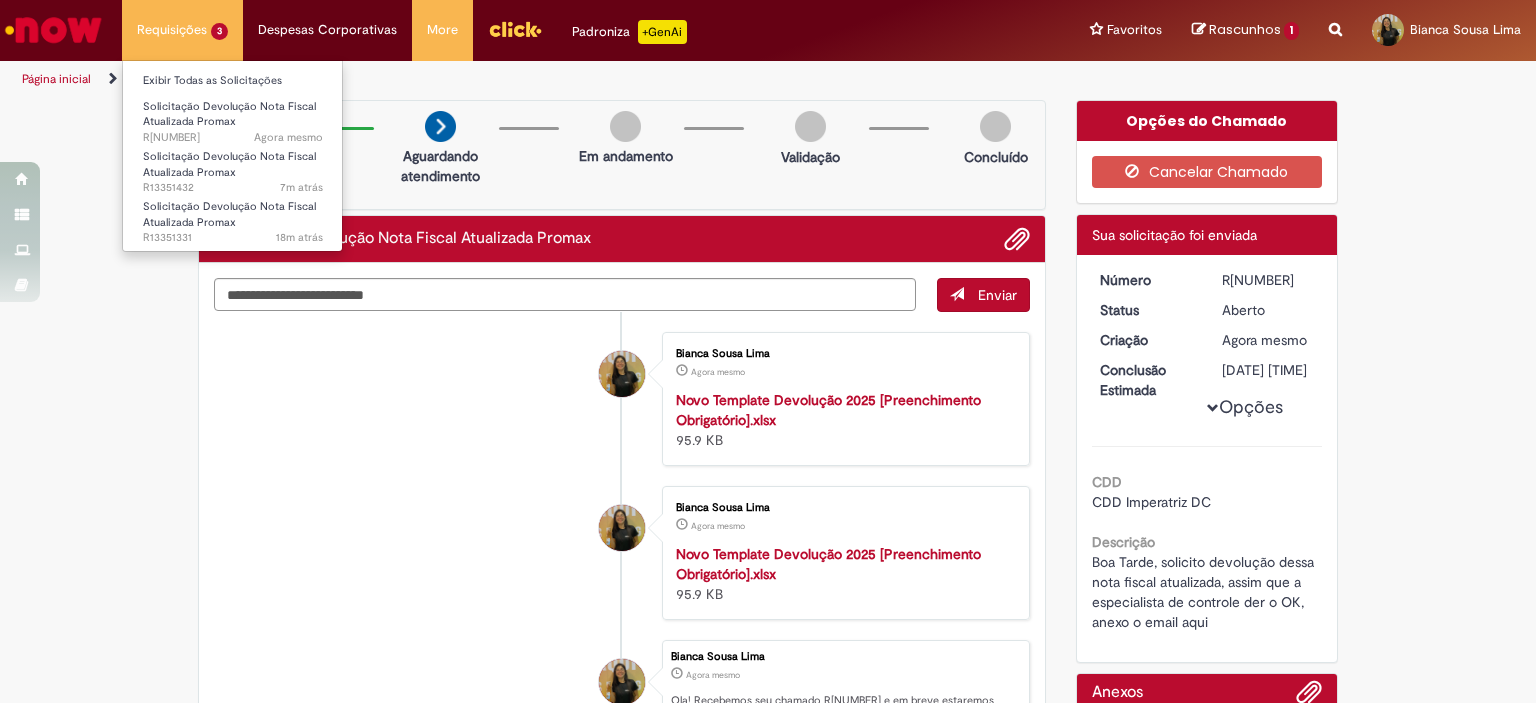 click on "Requisições   3
Exibir Todas as Solicitações
Solicitação Devolução Nota Fiscal Atualizada Promax
Agora mesmo Agora mesmo  R[NUMBER]
Solicitação Devolução Nota Fiscal Atualizada Promax
7m atrás 7 minutos atrás  R[NUMBER]
Solicitação Devolução Nota Fiscal Atualizada Promax
18m atrás 18 minutos atrás  R[NUMBER]" at bounding box center (182, 30) 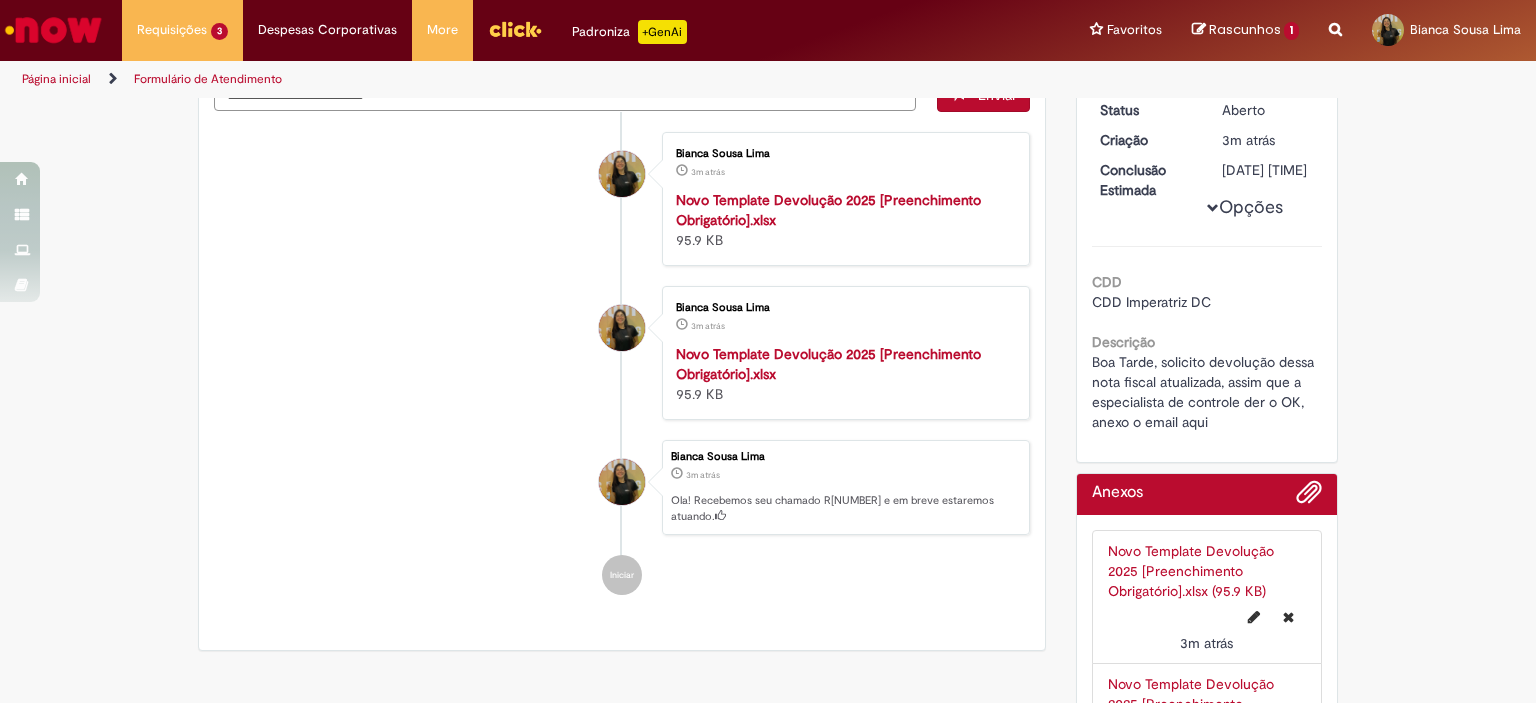 scroll, scrollTop: 0, scrollLeft: 0, axis: both 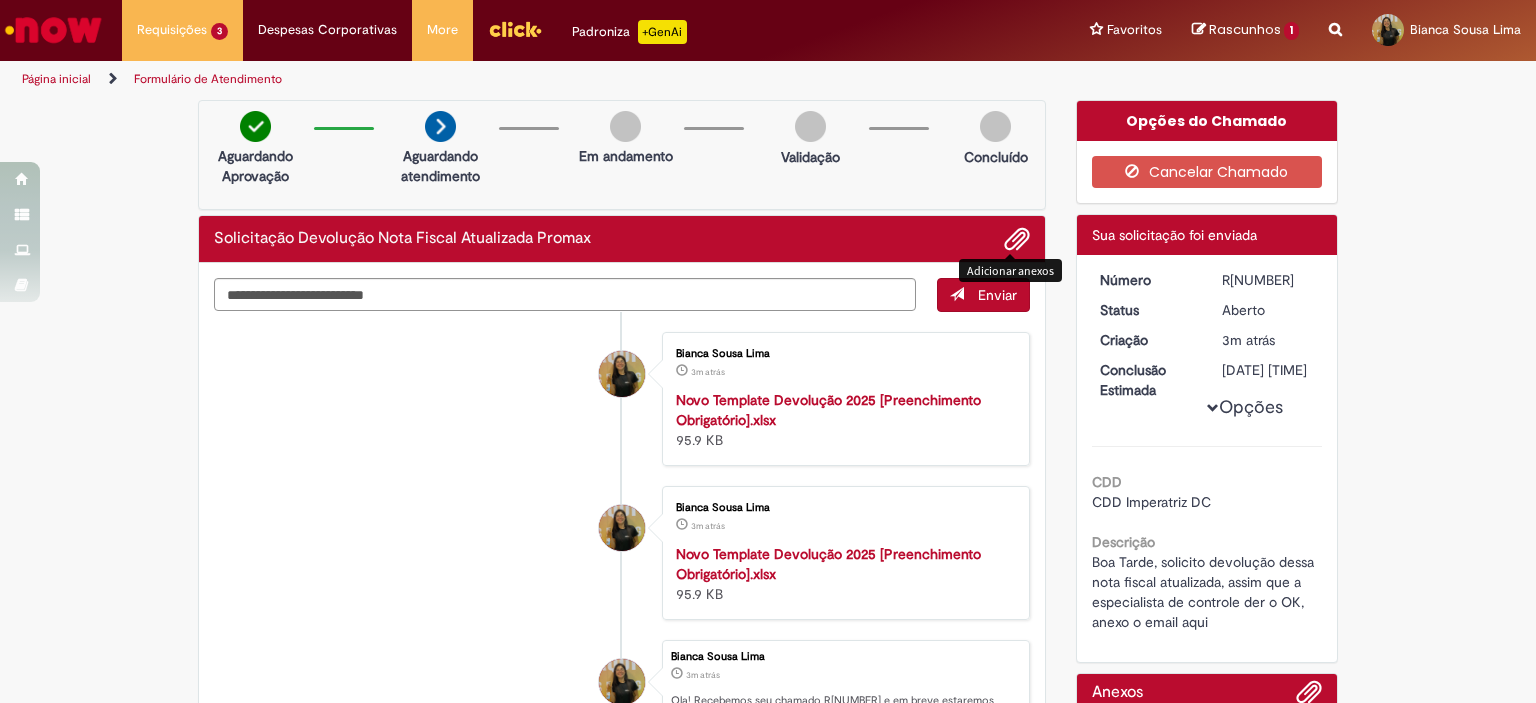 click at bounding box center (1017, 240) 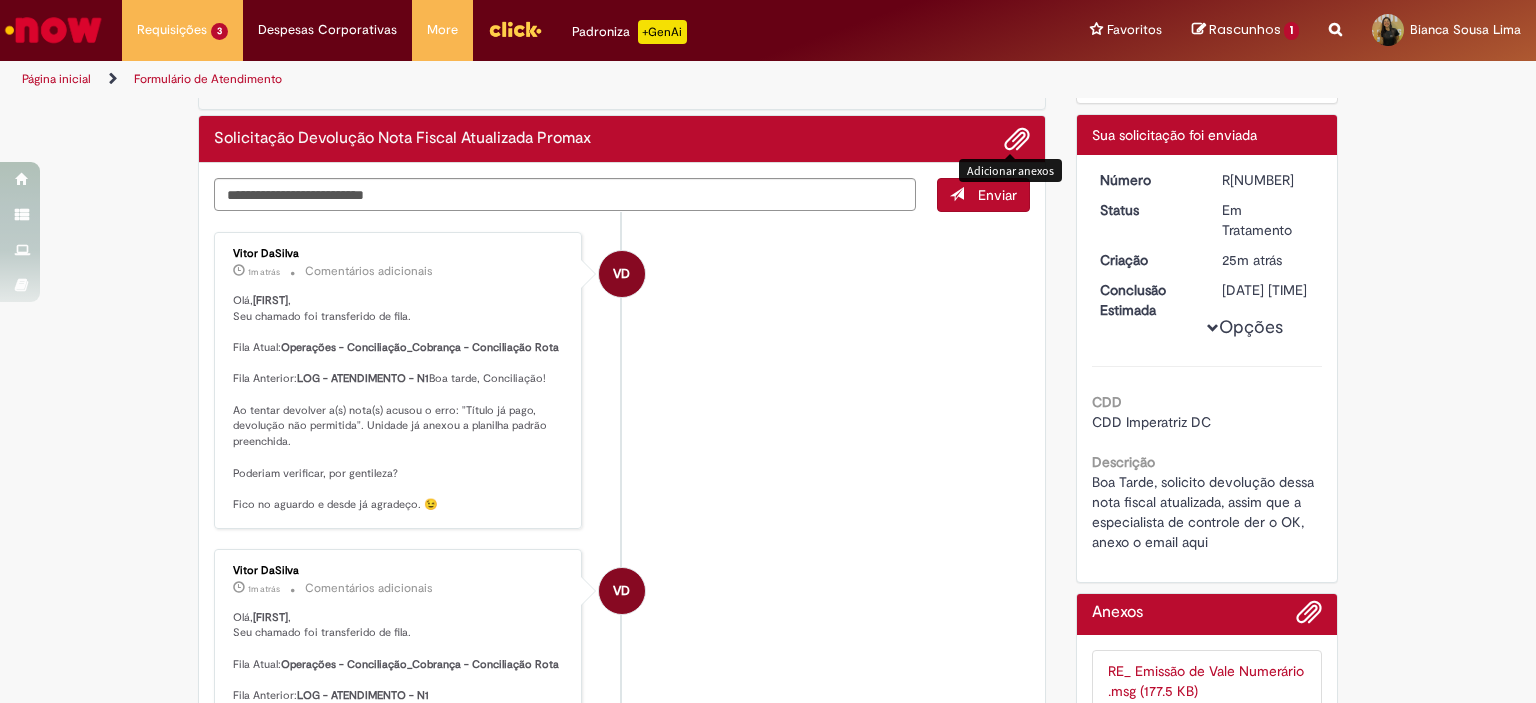 scroll, scrollTop: 0, scrollLeft: 0, axis: both 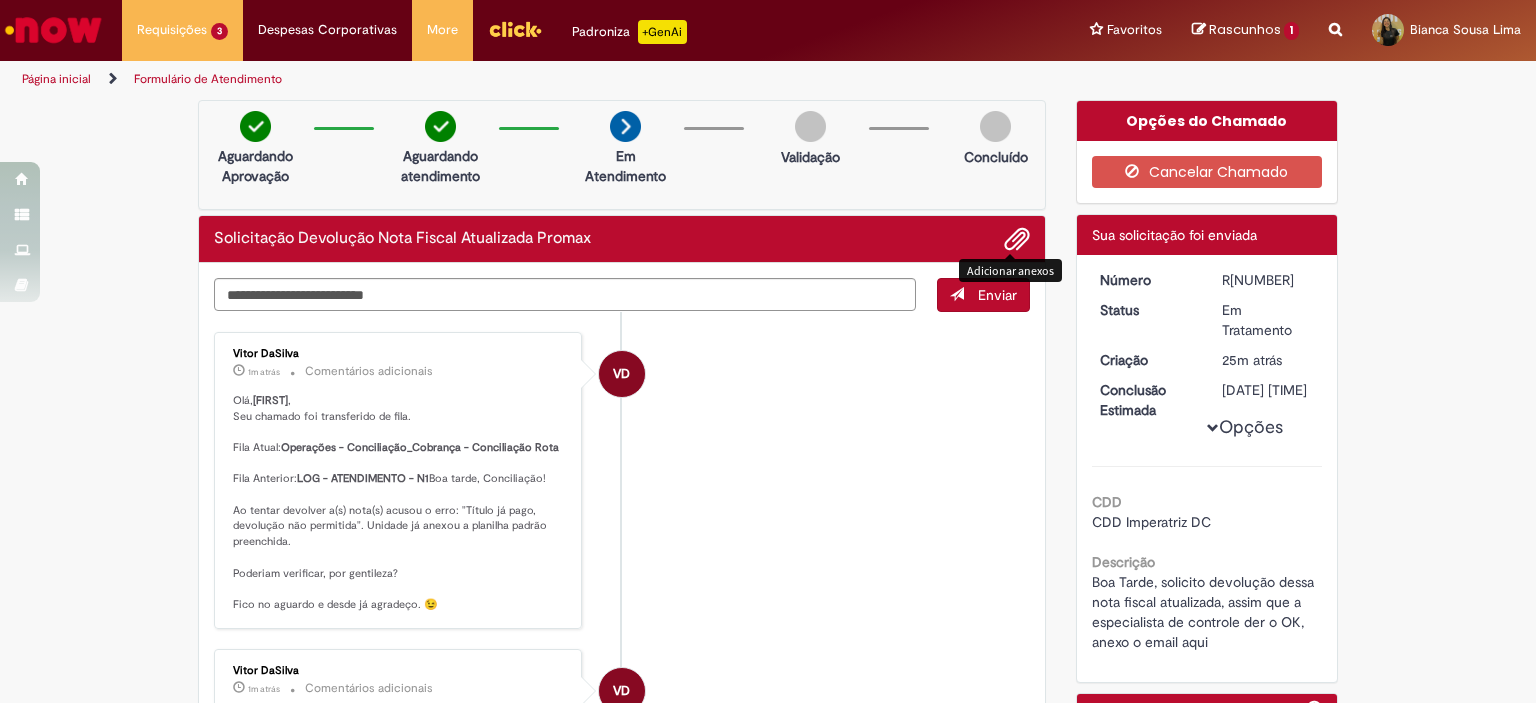click at bounding box center (53, 30) 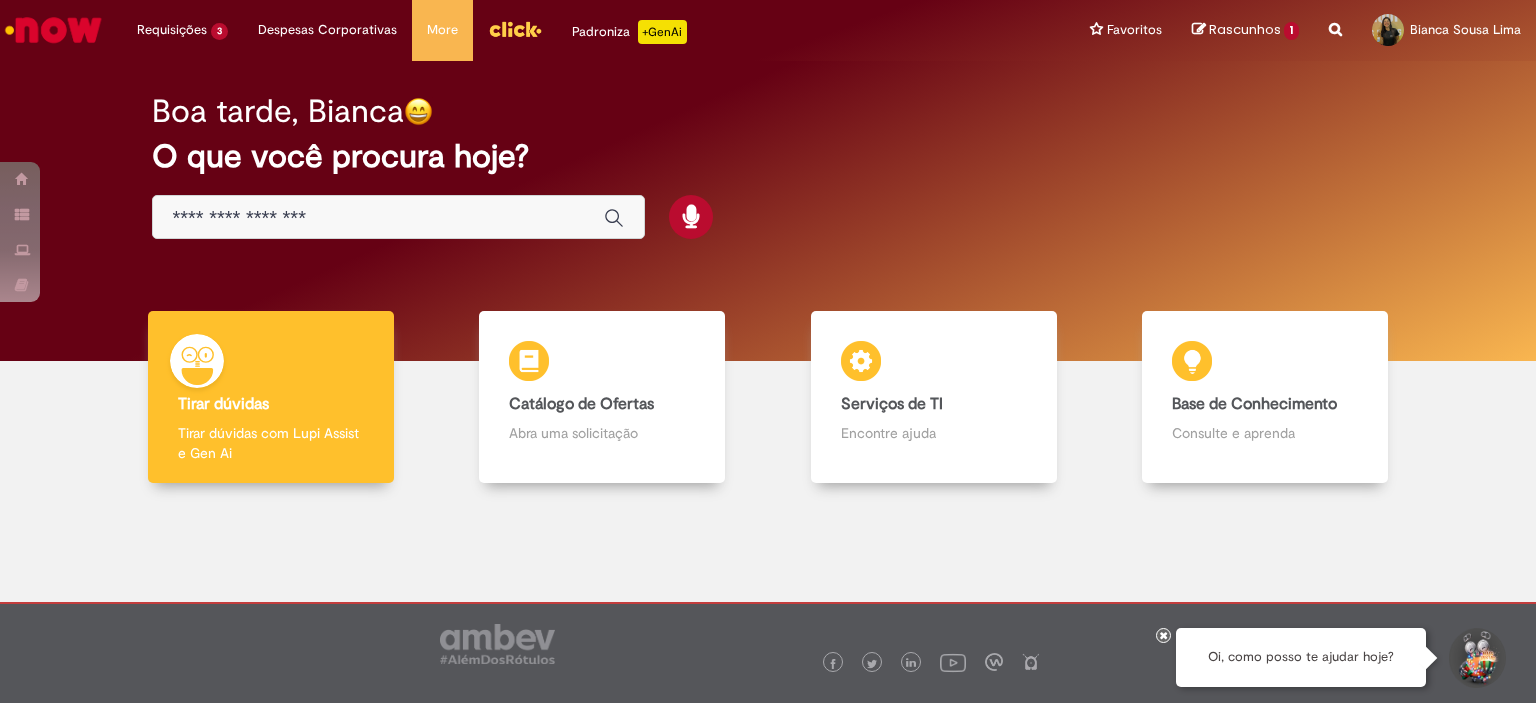 scroll, scrollTop: 0, scrollLeft: 0, axis: both 